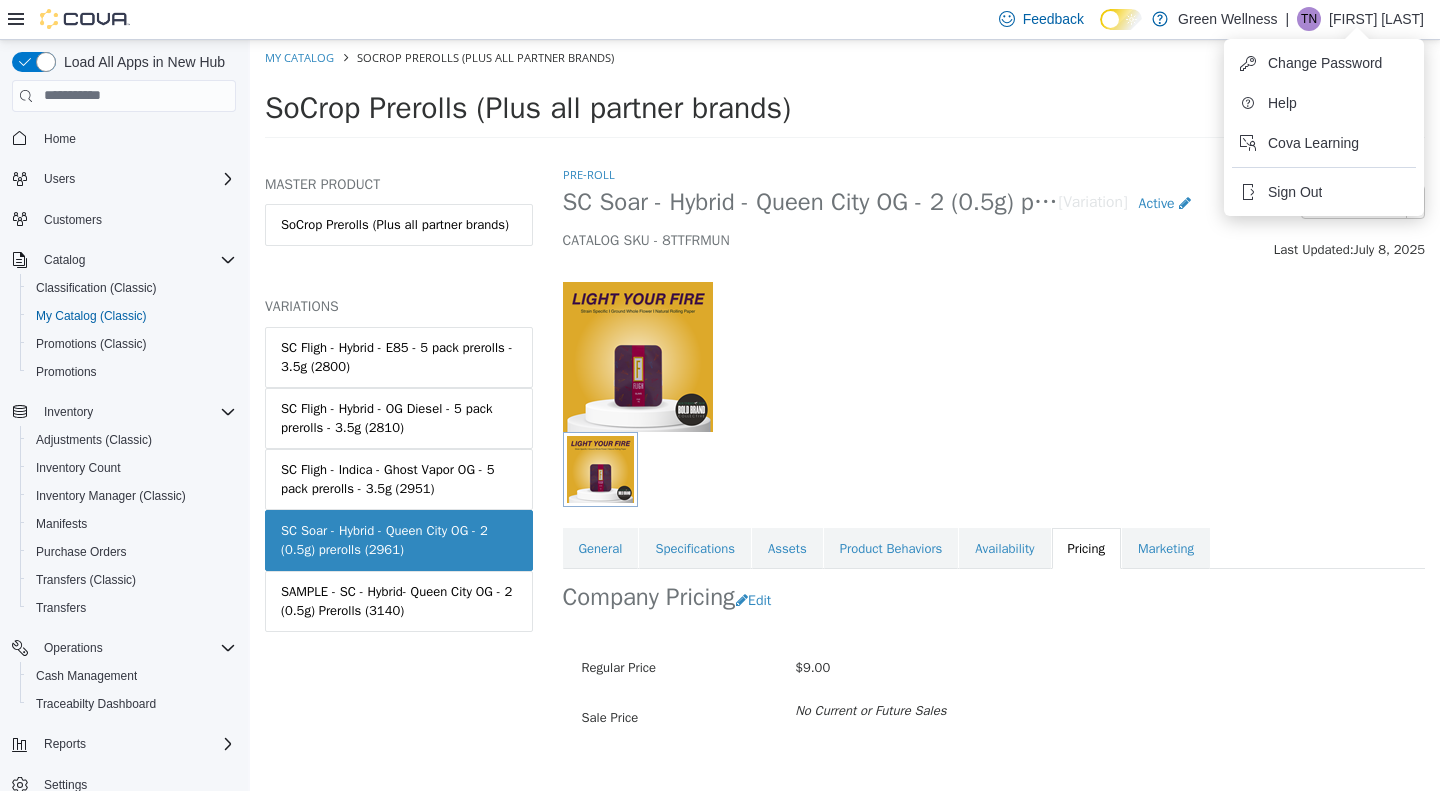 scroll, scrollTop: 0, scrollLeft: 0, axis: both 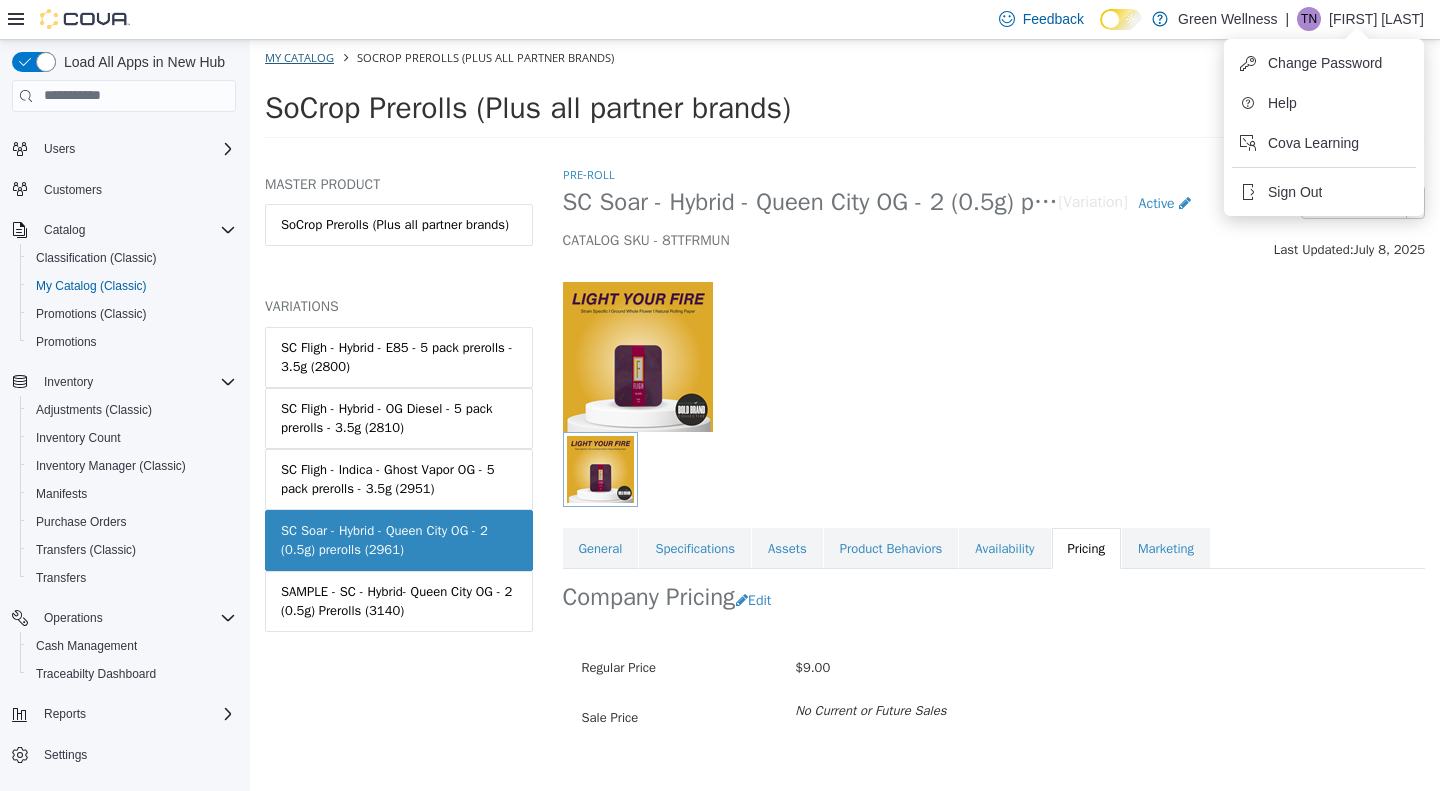 click on "My Catalog" at bounding box center (299, 56) 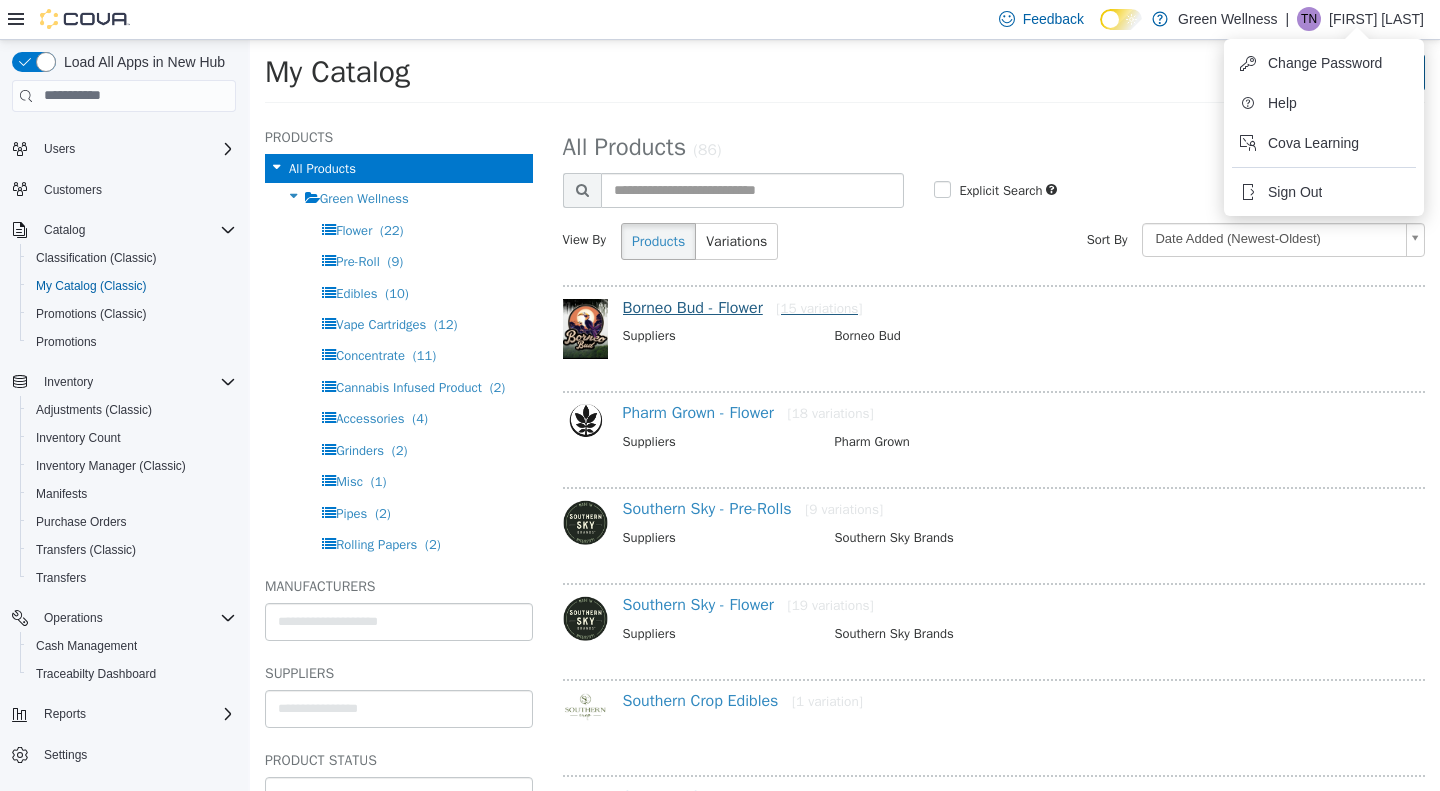 click on "Borneo Bud - Flower
[15 variations]" at bounding box center [743, 307] 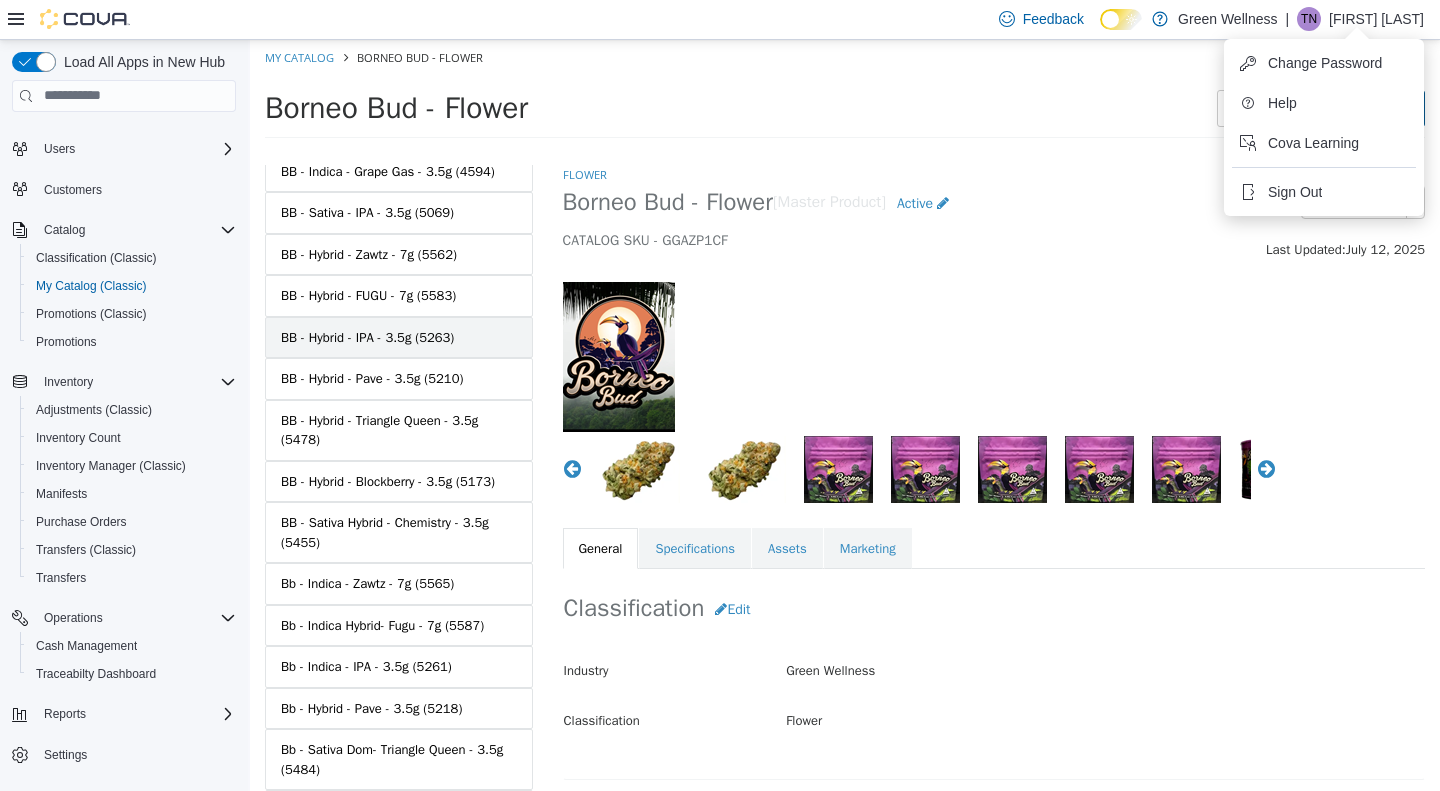 scroll, scrollTop: 426, scrollLeft: 0, axis: vertical 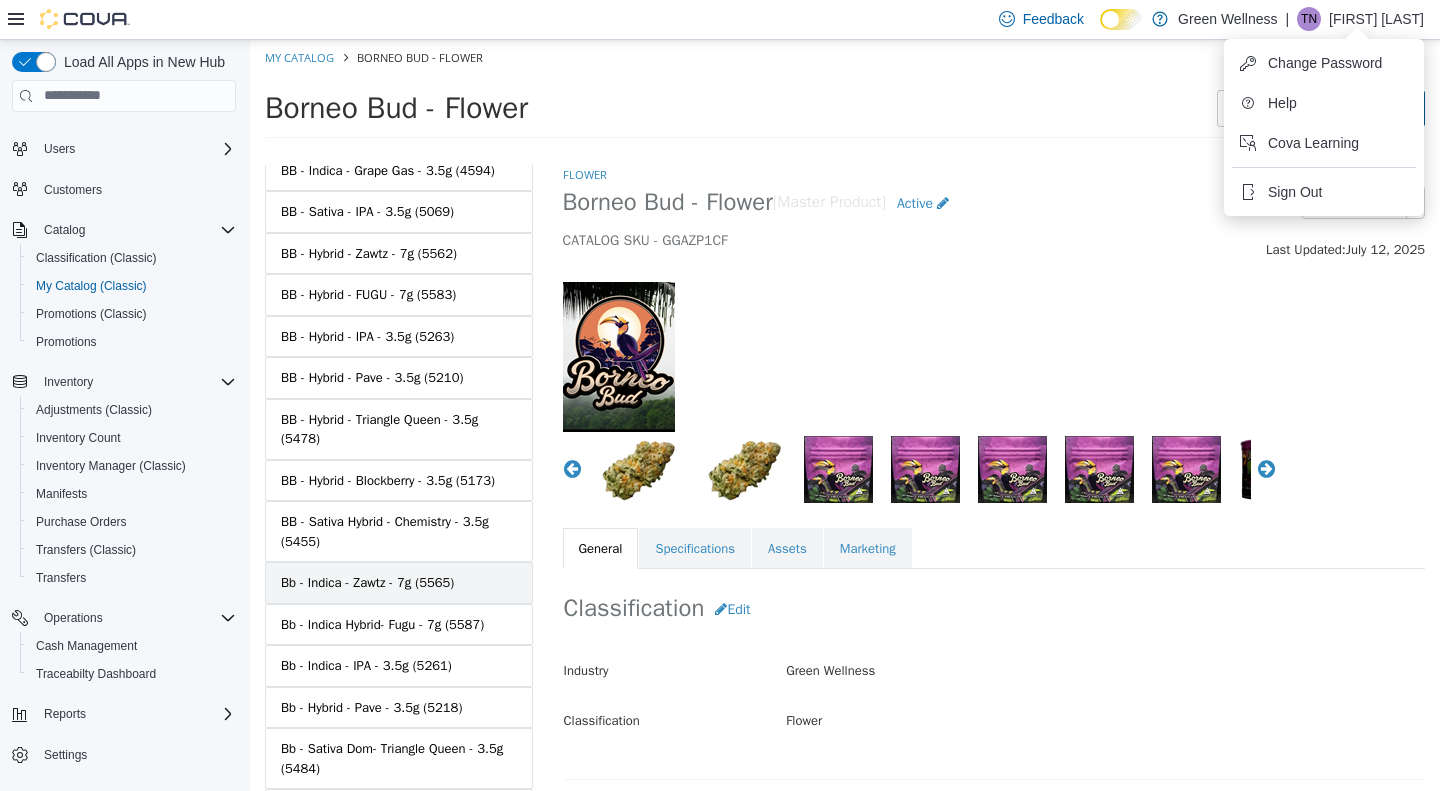 click on "Bb -  Indica - Zawtz - 7g (5565)" at bounding box center (367, 582) 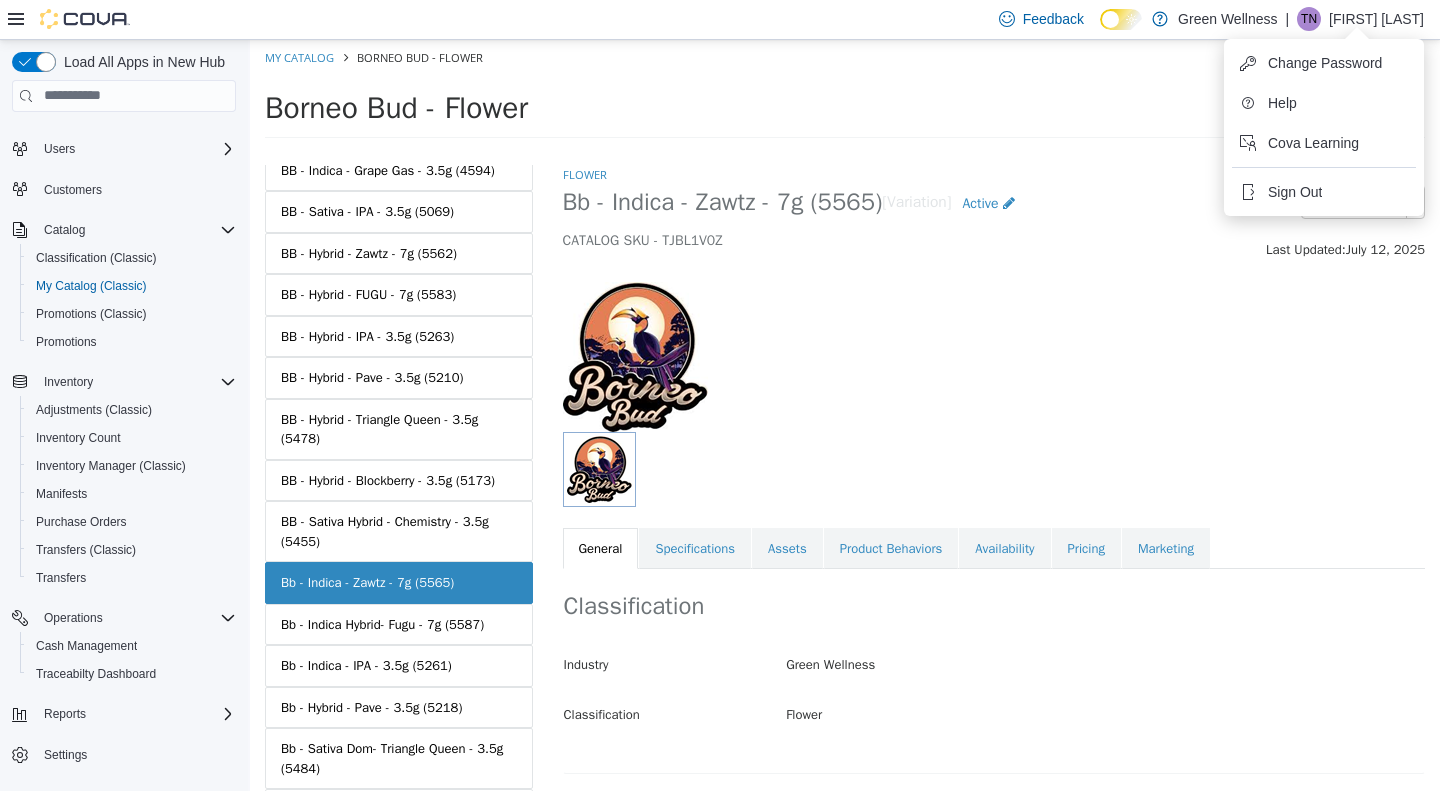 click on "Bb -  Indica - Zawtz - 7g (5565)
[Variation] Active   CATALOG SKU - TJBL1V0Z" at bounding box center [882, 222] 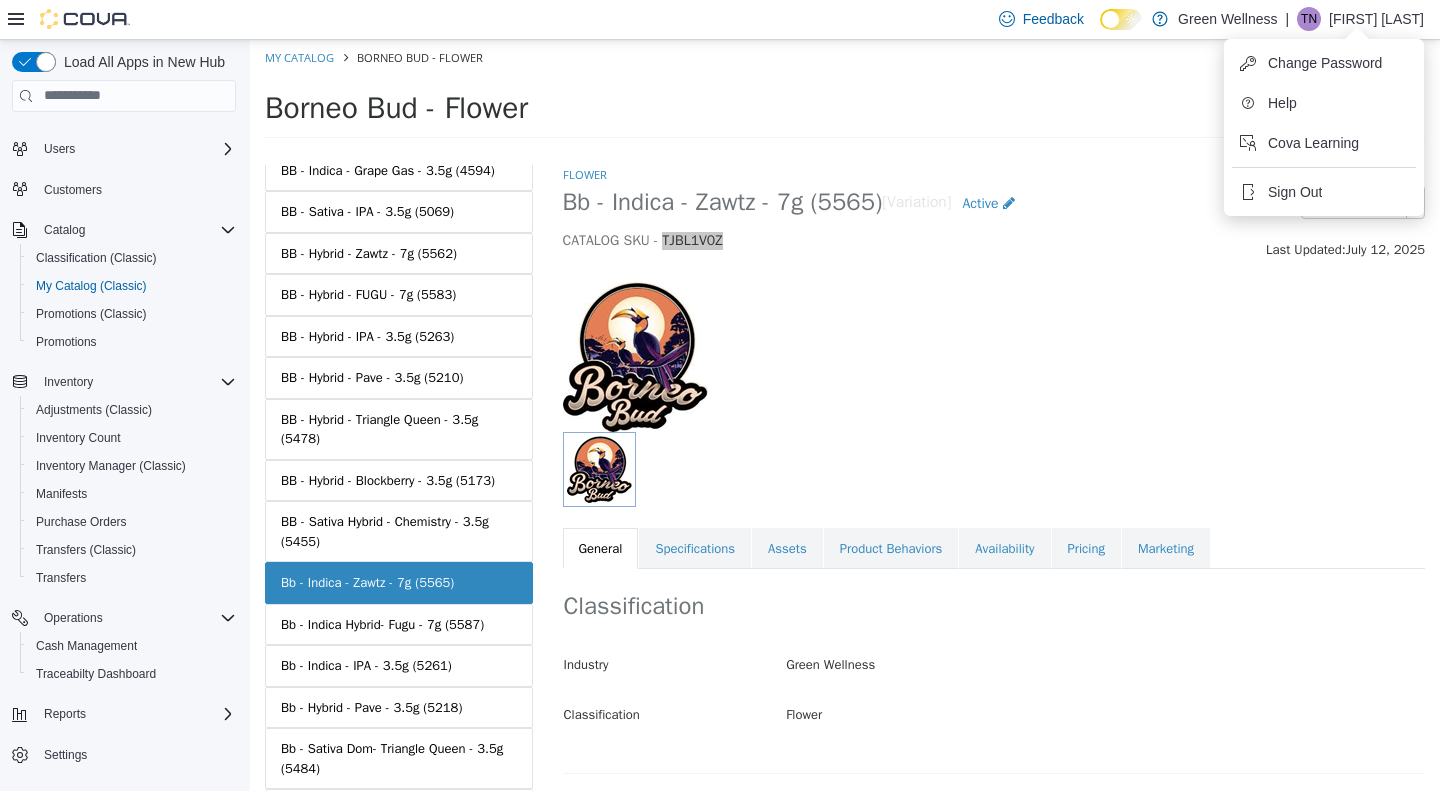 click on "CATALOG SKU - TJBL1V0Z" at bounding box center [882, 240] 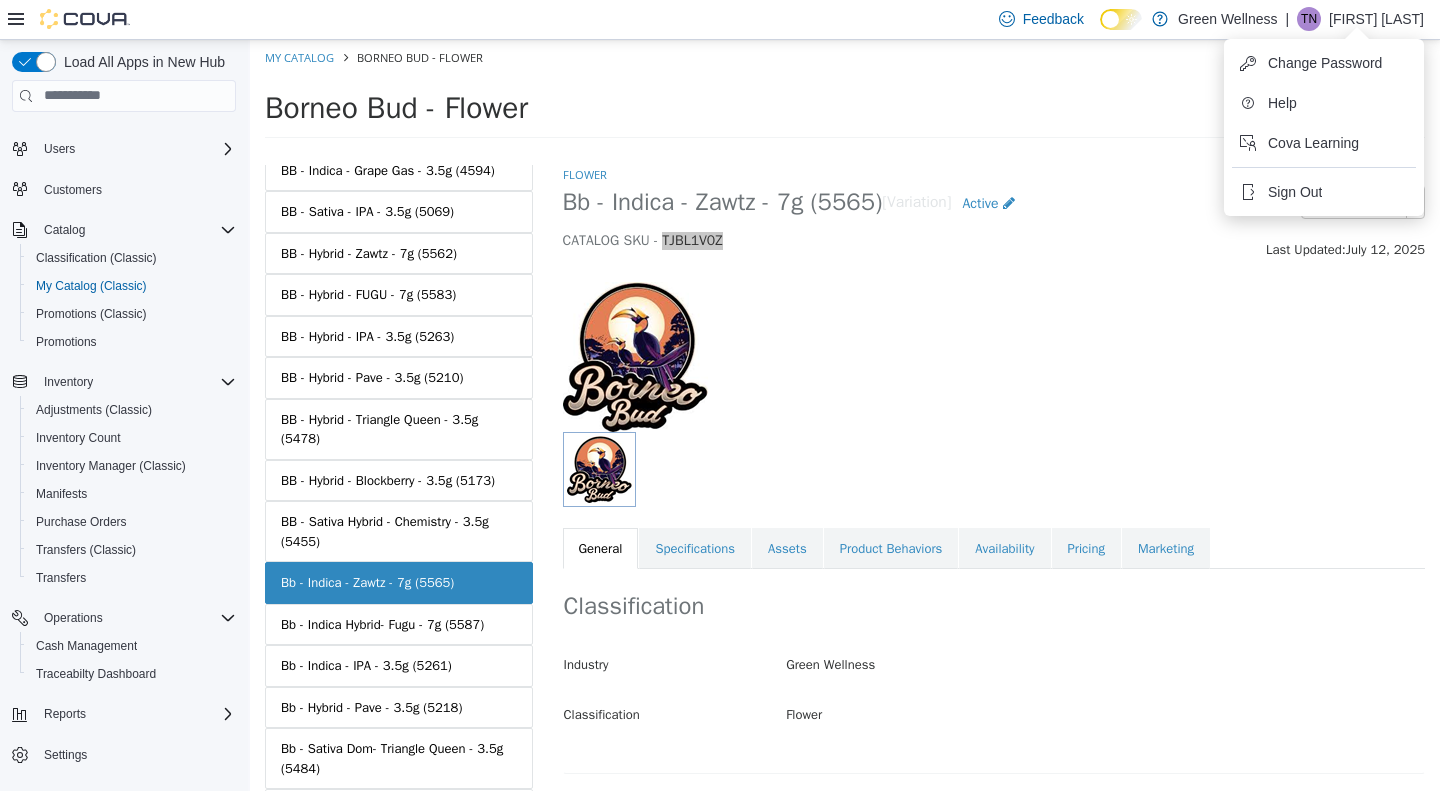 click on "CATALOG SKU - TJBL1V0Z" at bounding box center (882, 240) 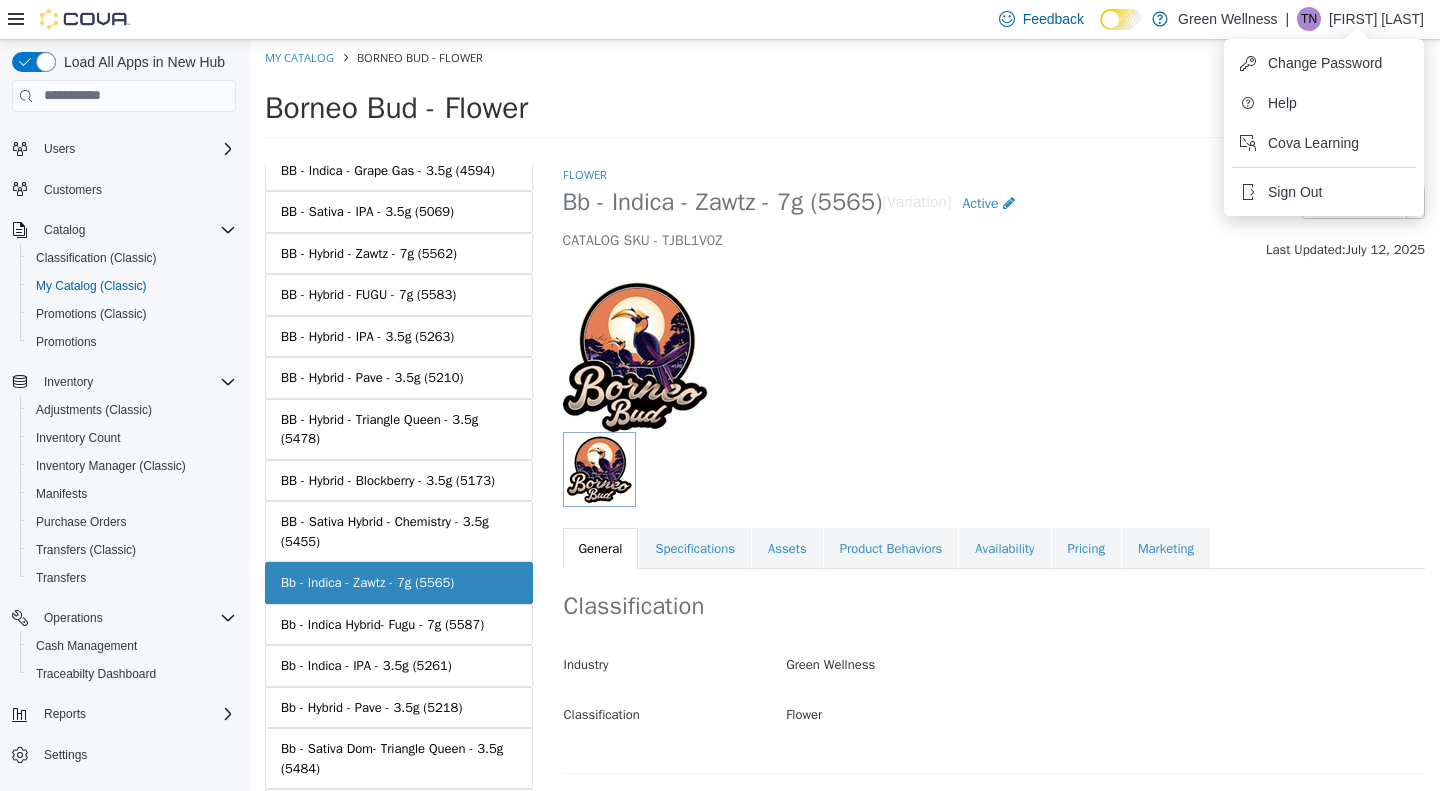click on "CATALOG SKU - TJBL1V0Z" at bounding box center (882, 240) 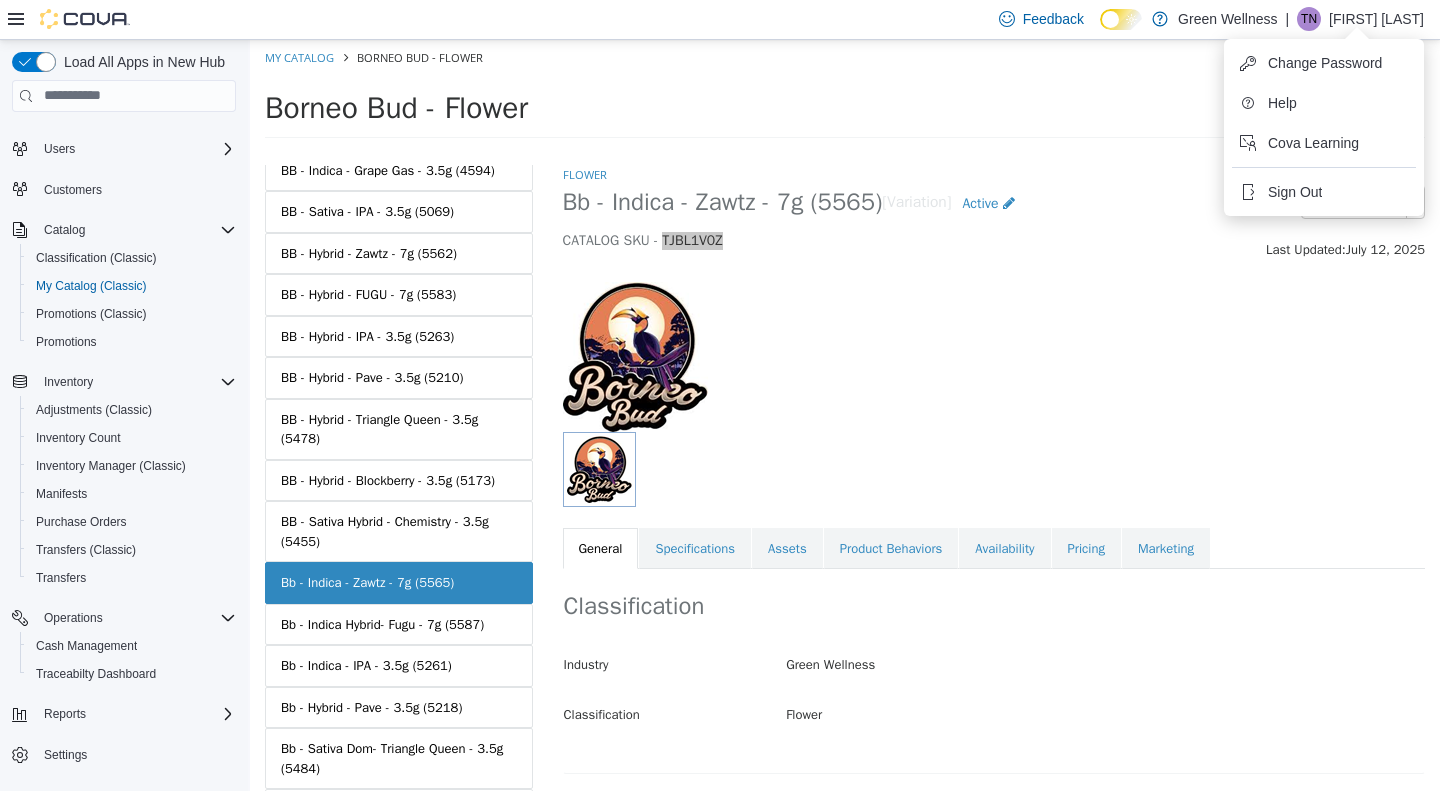 click on "CATALOG SKU - TJBL1V0Z" at bounding box center (882, 240) 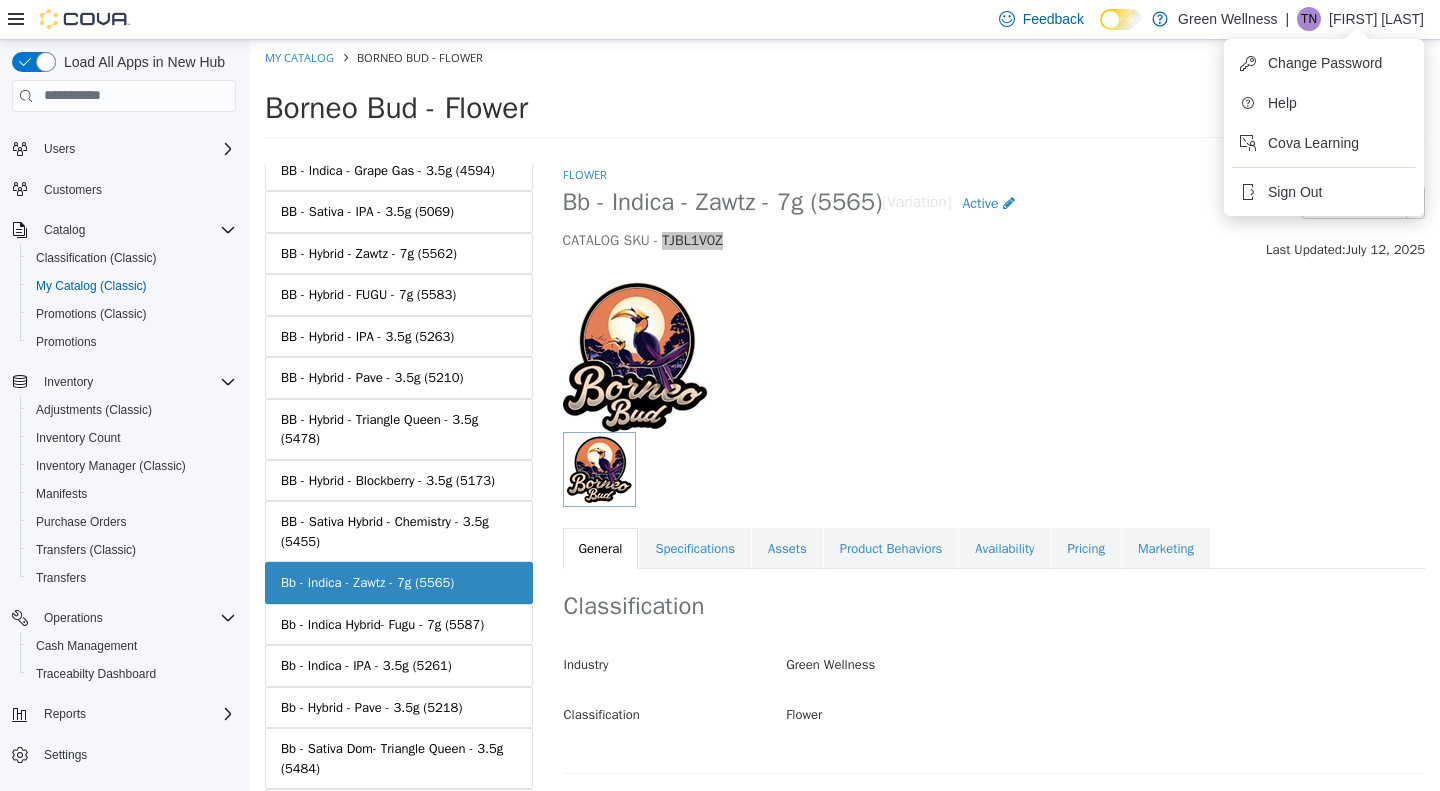 copy on "TJBL1V0Z" 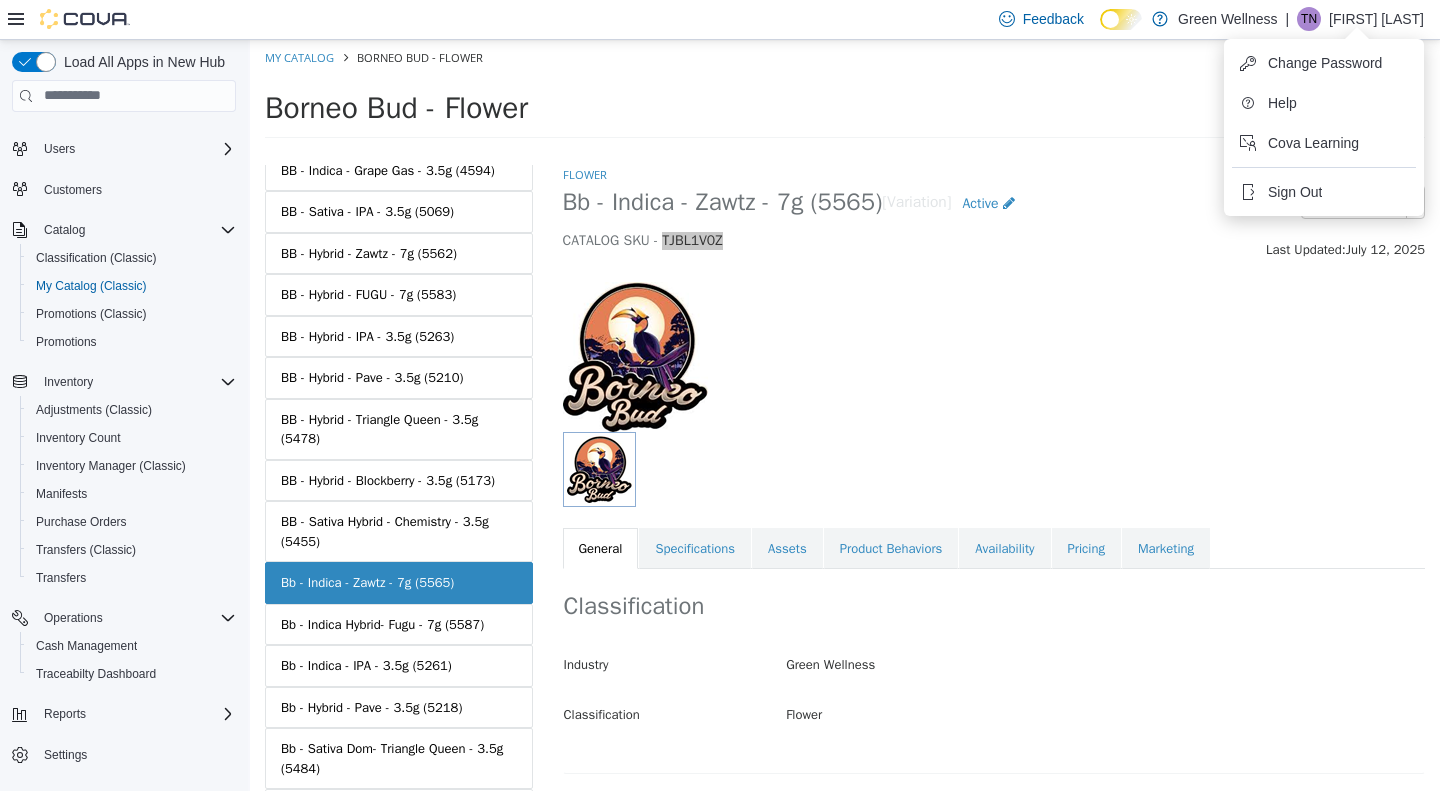 click at bounding box center (1345, 39) 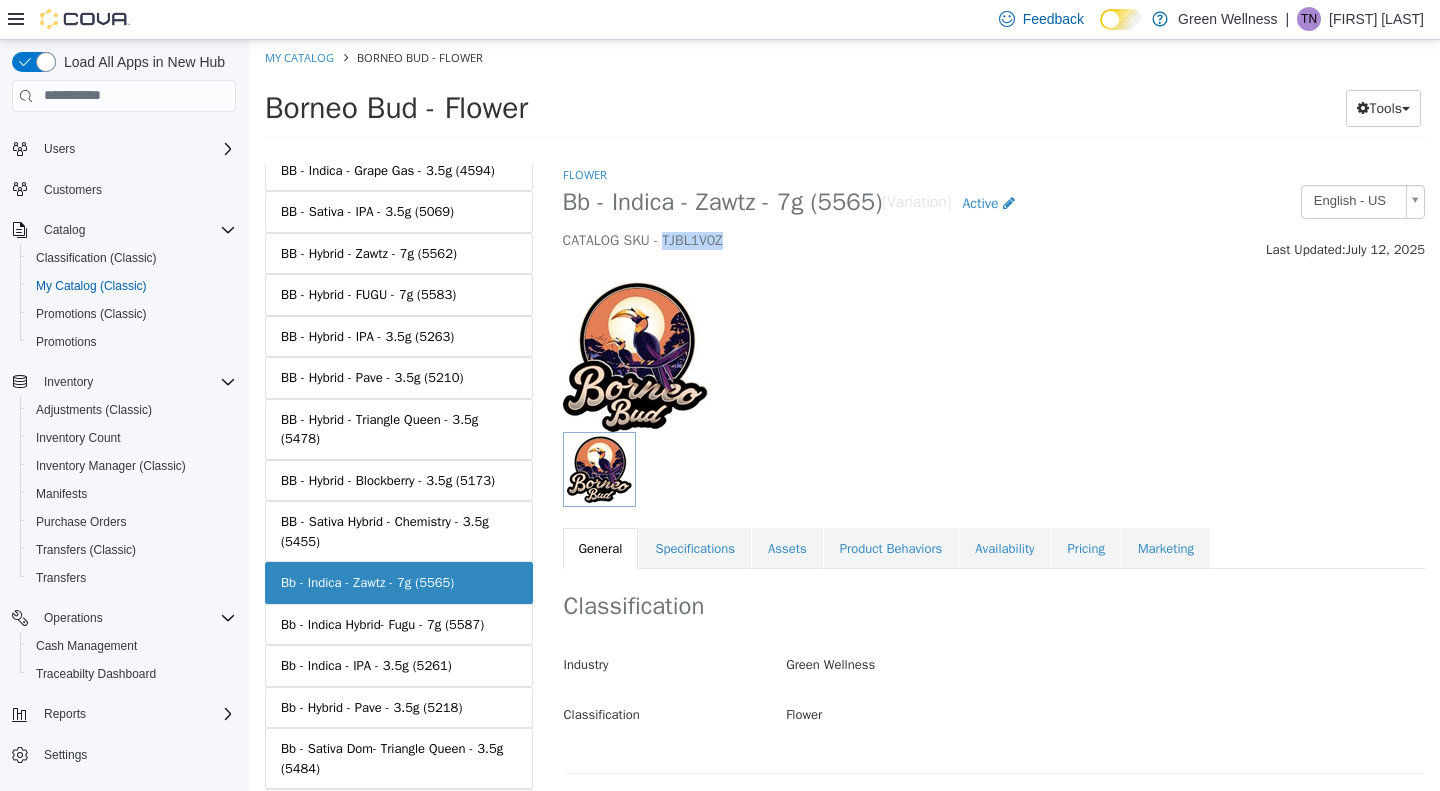click on "CATALOG SKU - TJBL1V0Z" at bounding box center [882, 240] 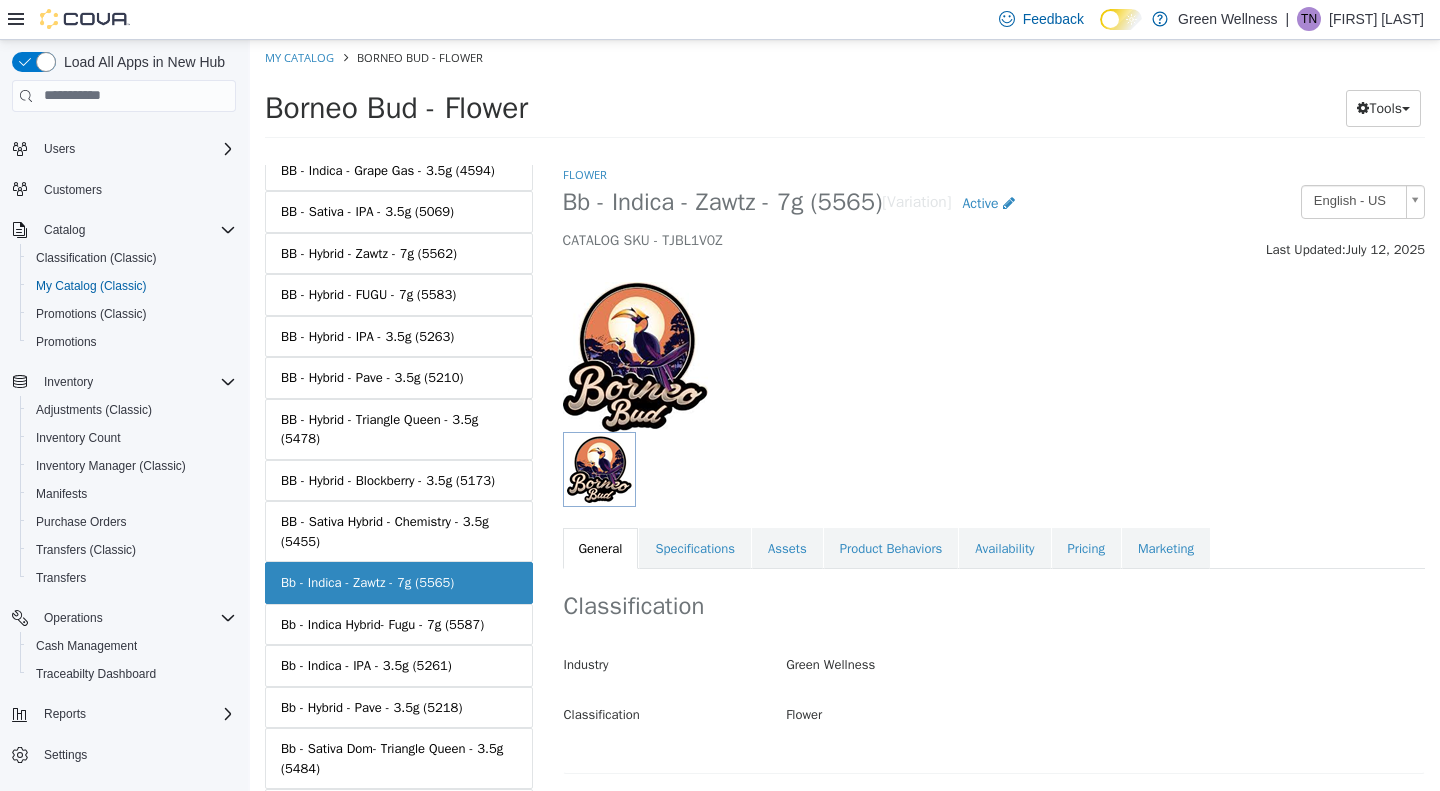 click on "CATALOG SKU - TJBL1V0Z" at bounding box center (882, 240) 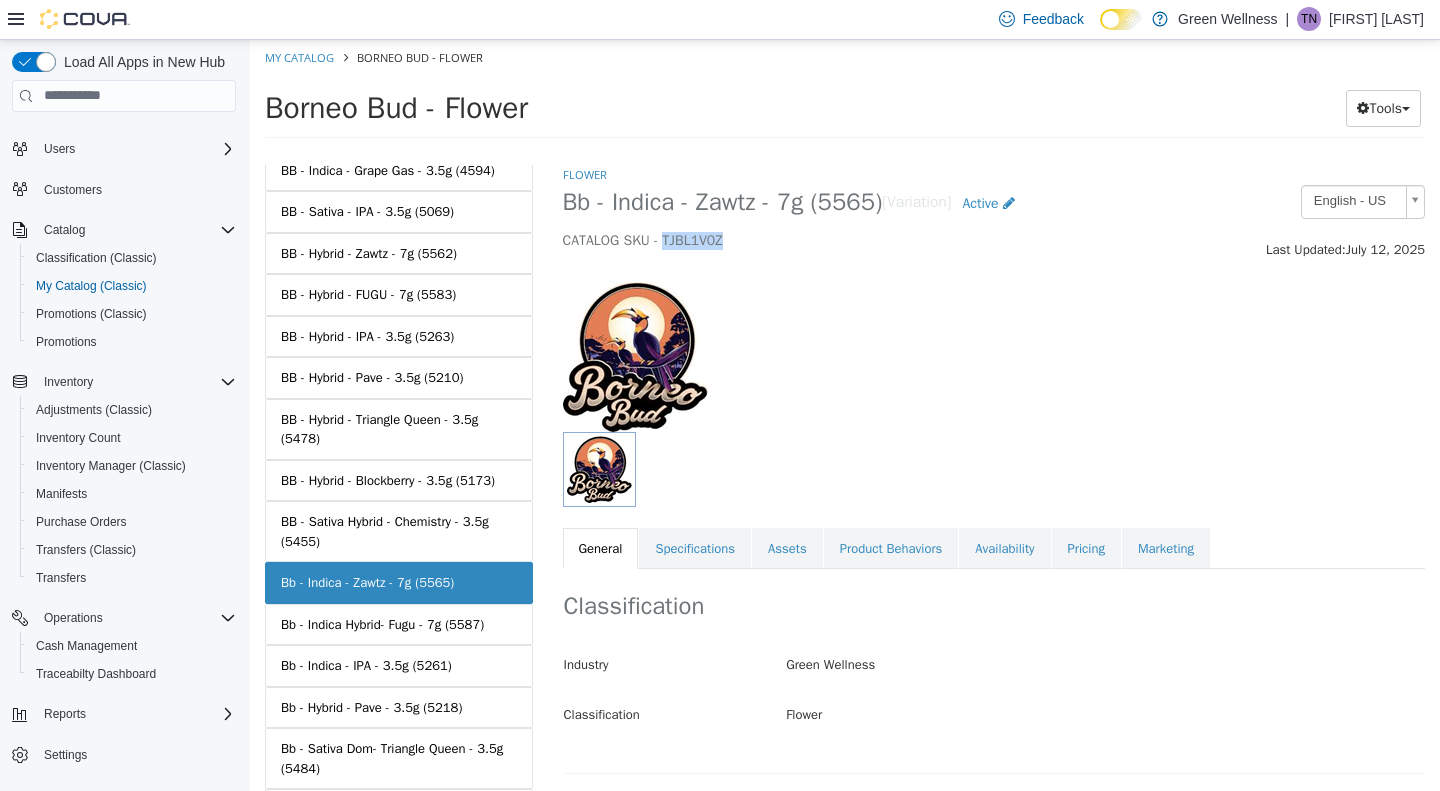 click on "CATALOG SKU - TJBL1V0Z" at bounding box center [882, 240] 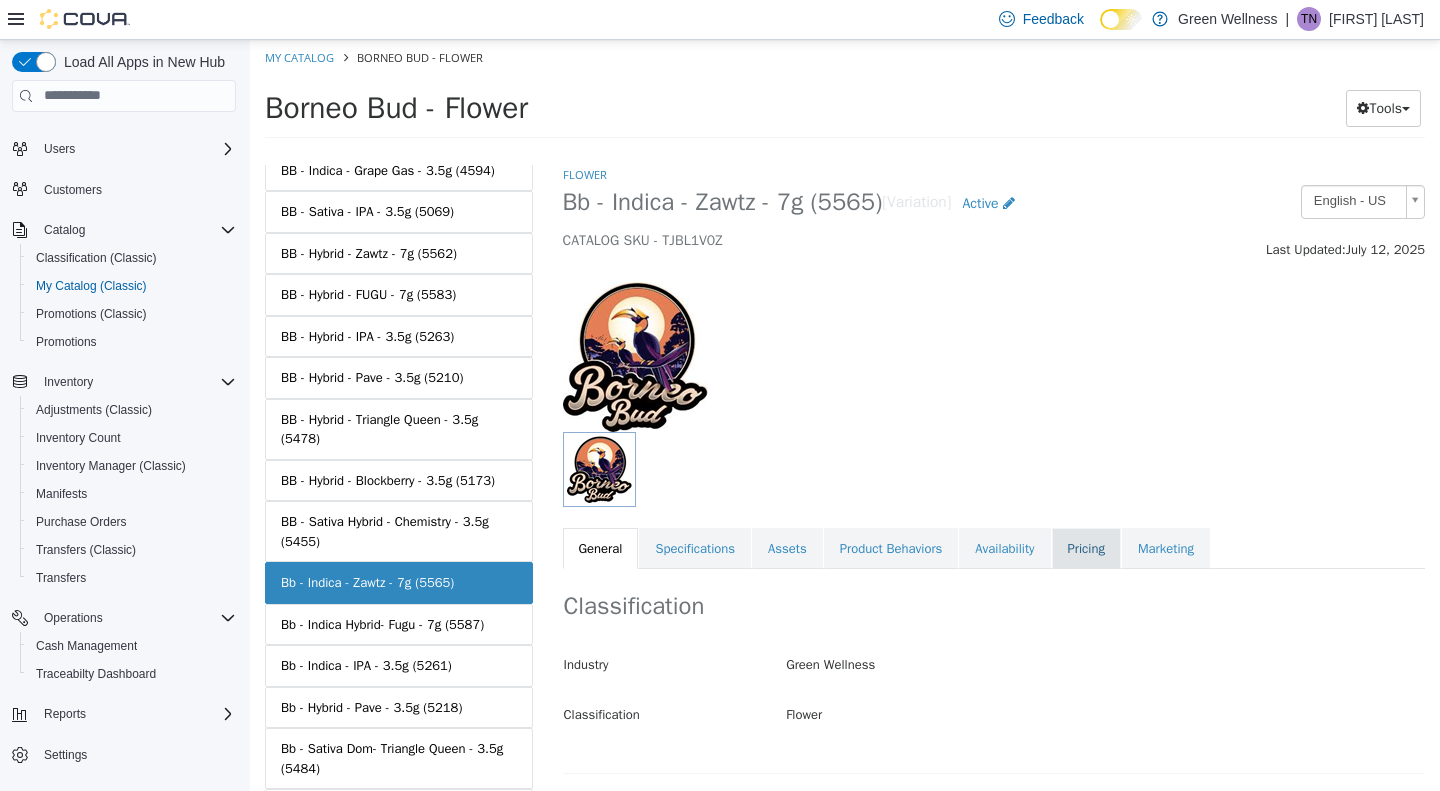 click on "Pricing" at bounding box center [1086, 548] 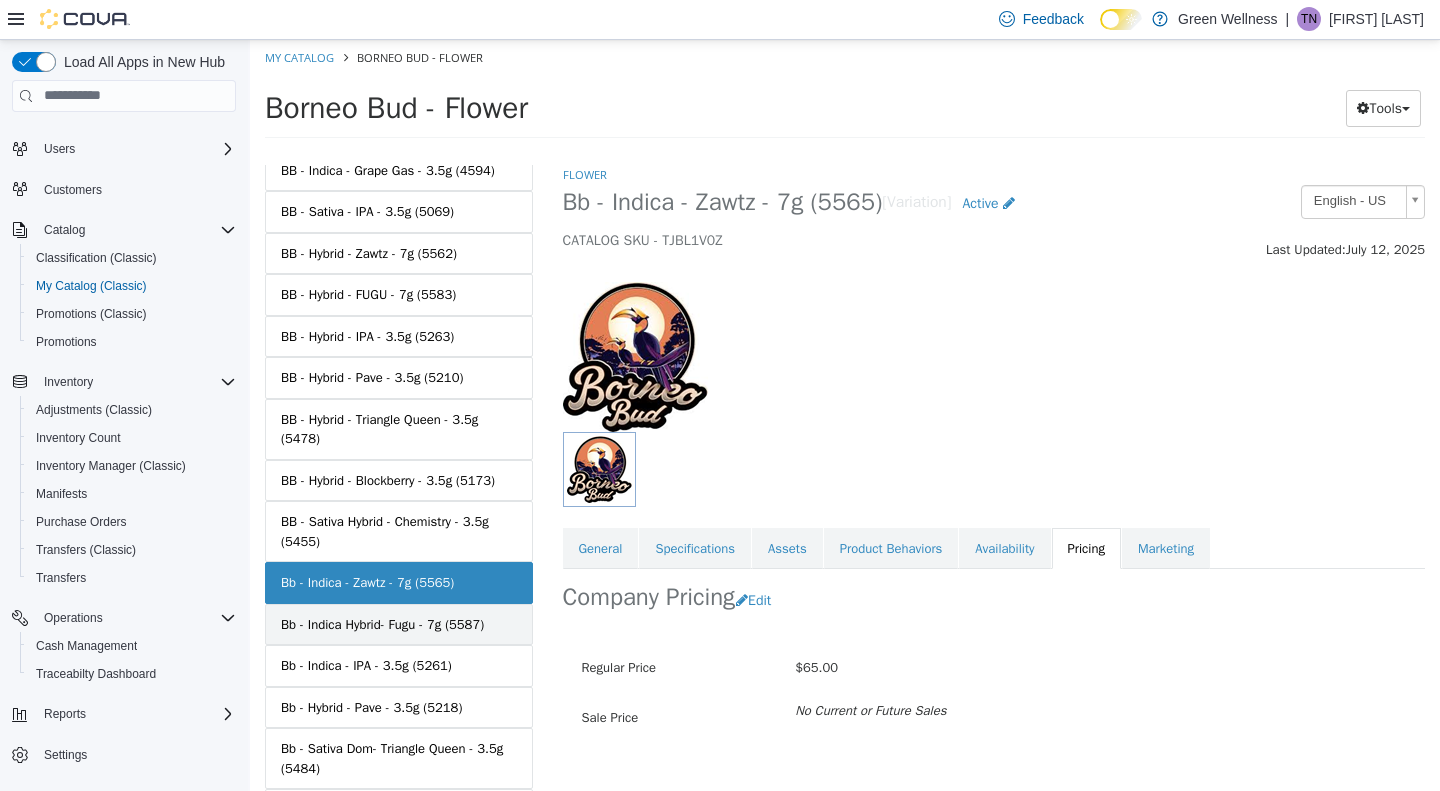 click on "Bb - Indica Hybrid- Fugu - 7g (5587)" at bounding box center (382, 624) 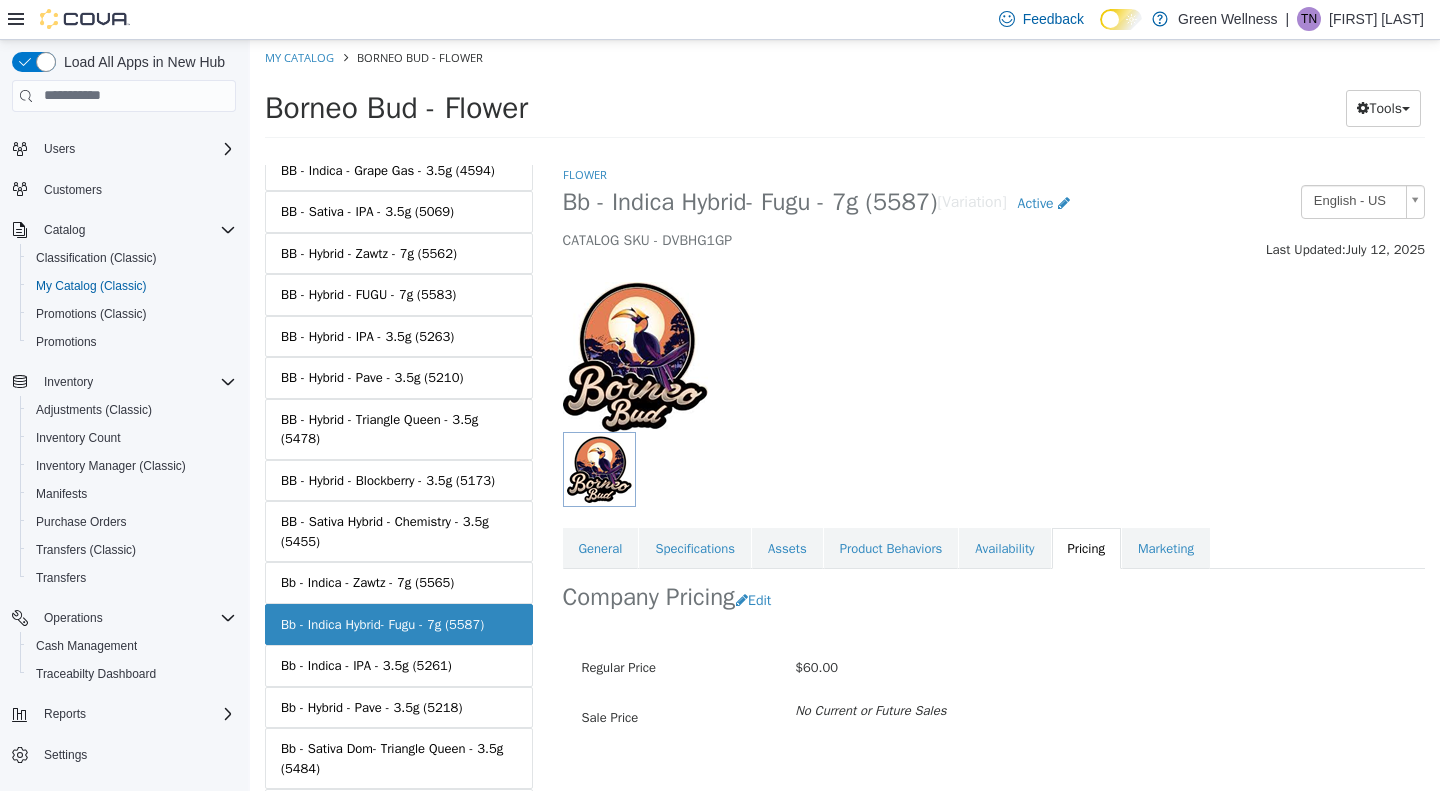 click on "CATALOG SKU - DVBHG1GP" at bounding box center (882, 240) 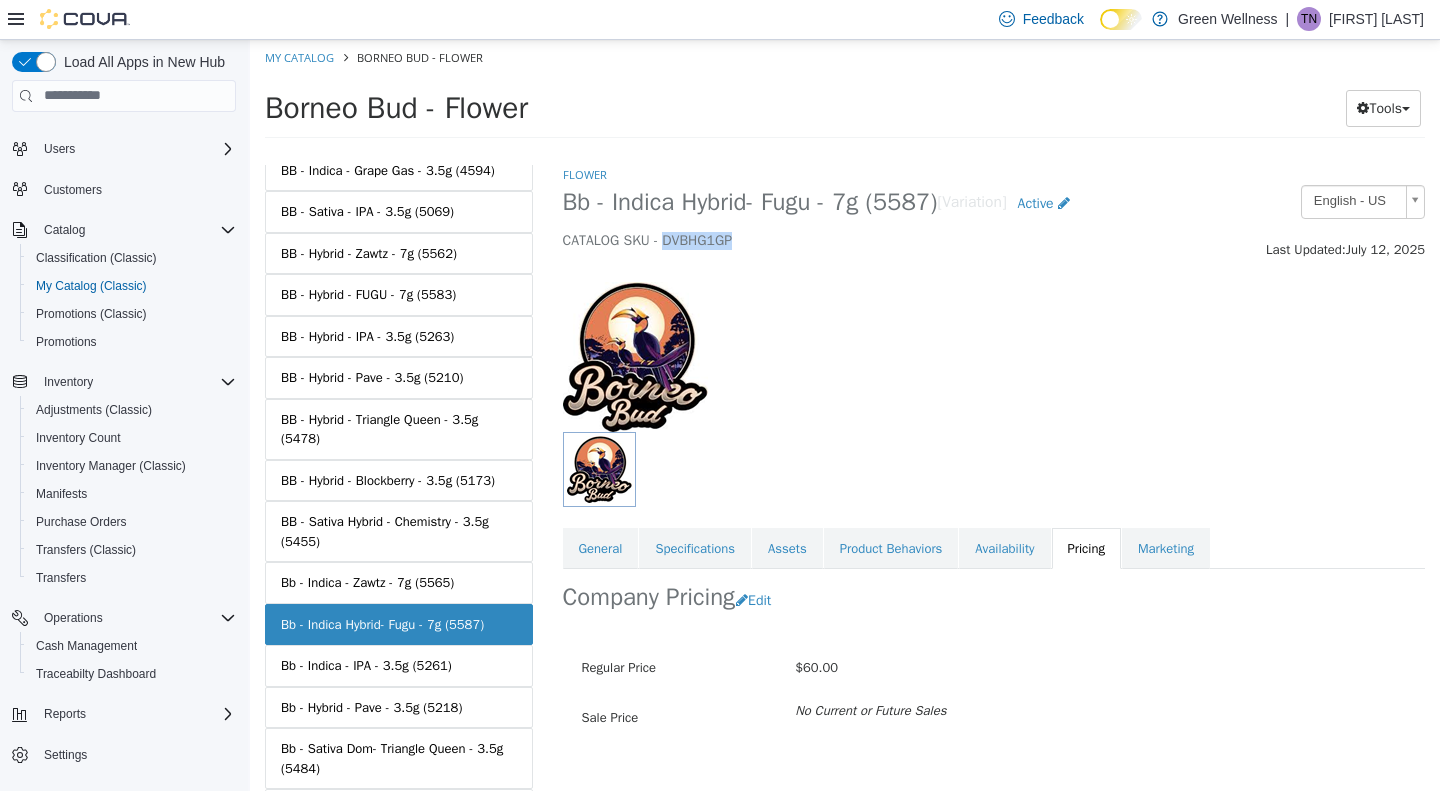 click on "CATALOG SKU - DVBHG1GP" at bounding box center (882, 240) 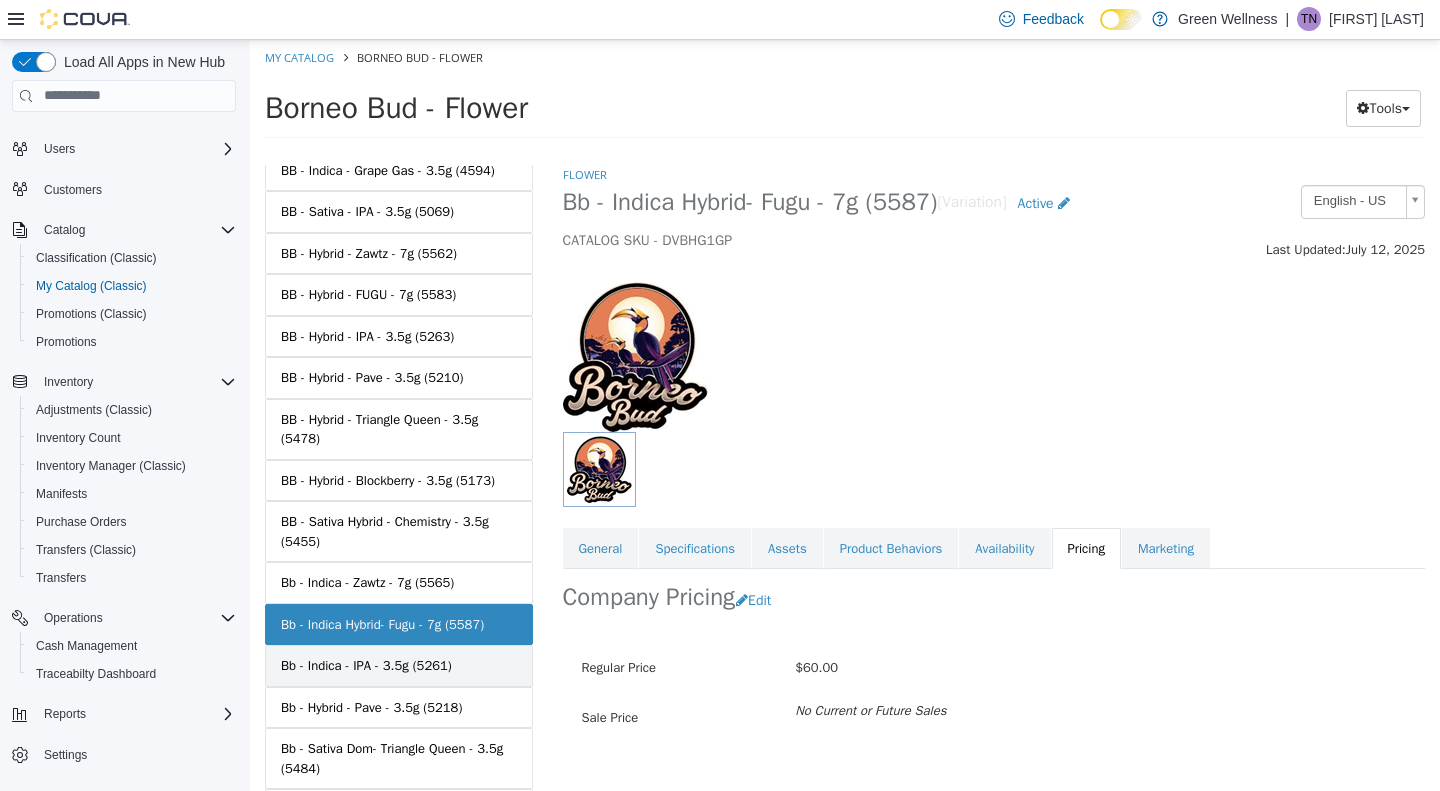 click on "Bb - Indica - IPA - 3.5g (5261)" at bounding box center [366, 665] 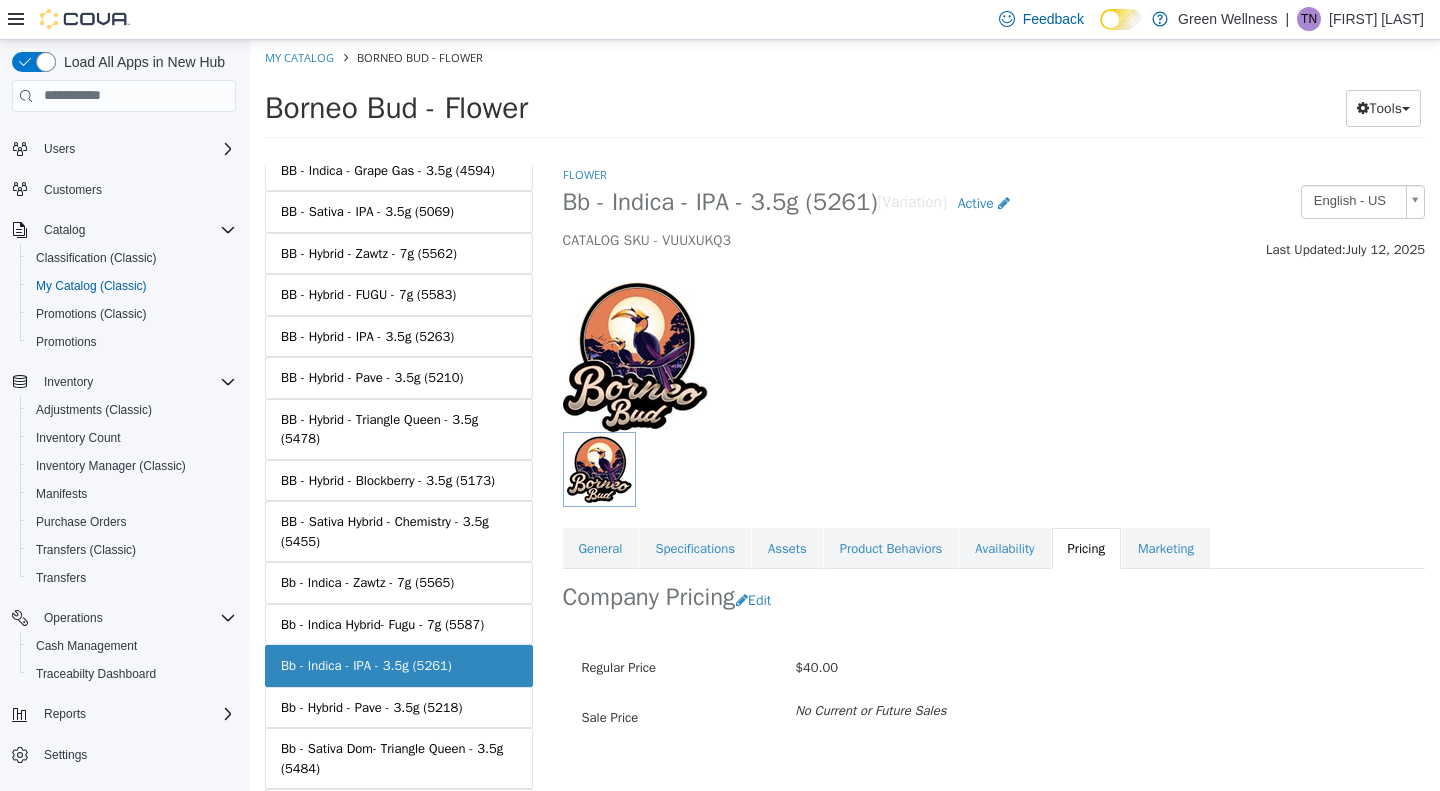 click on "CATALOG SKU - VUUXUKQ3" at bounding box center (882, 240) 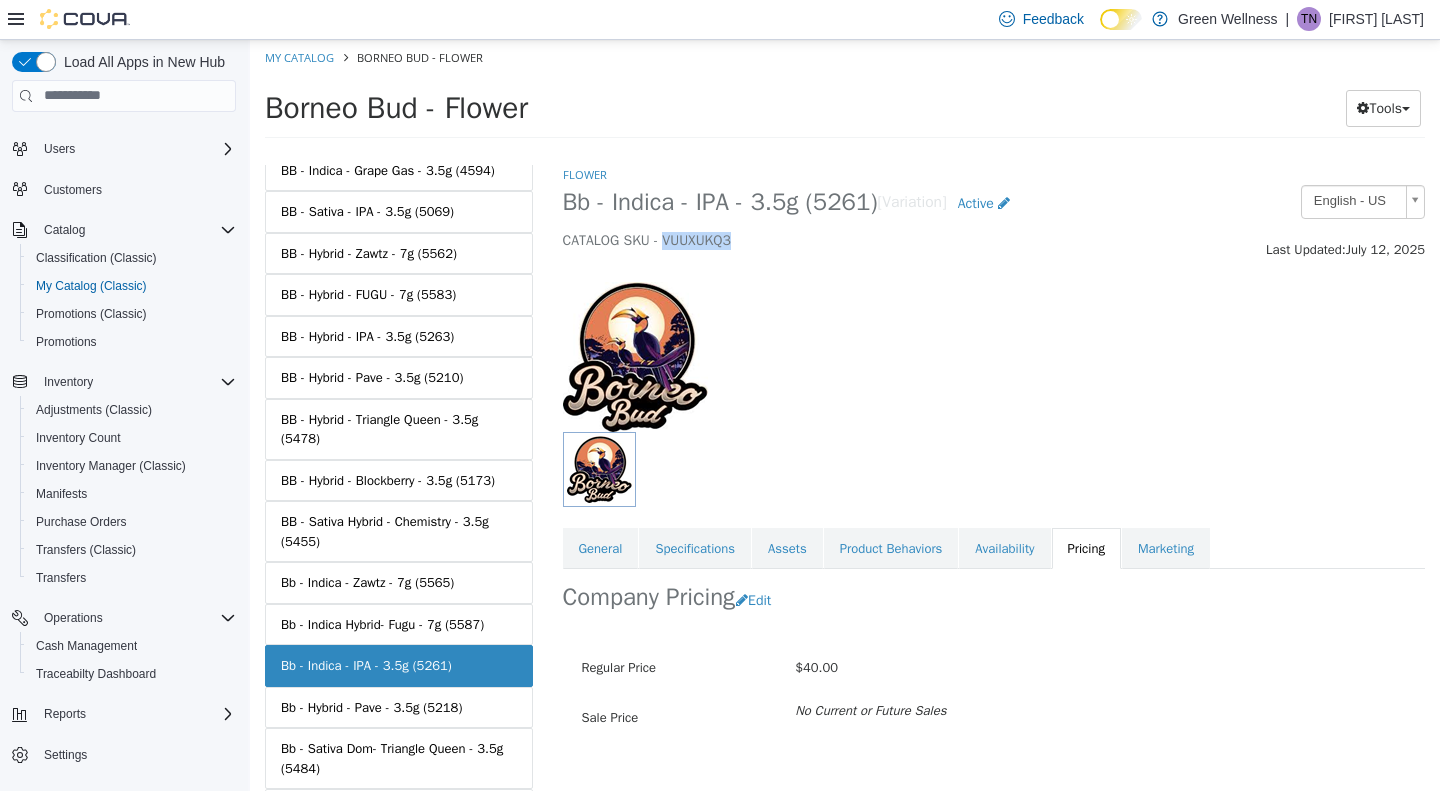 click on "CATALOG SKU - VUUXUKQ3" at bounding box center [882, 240] 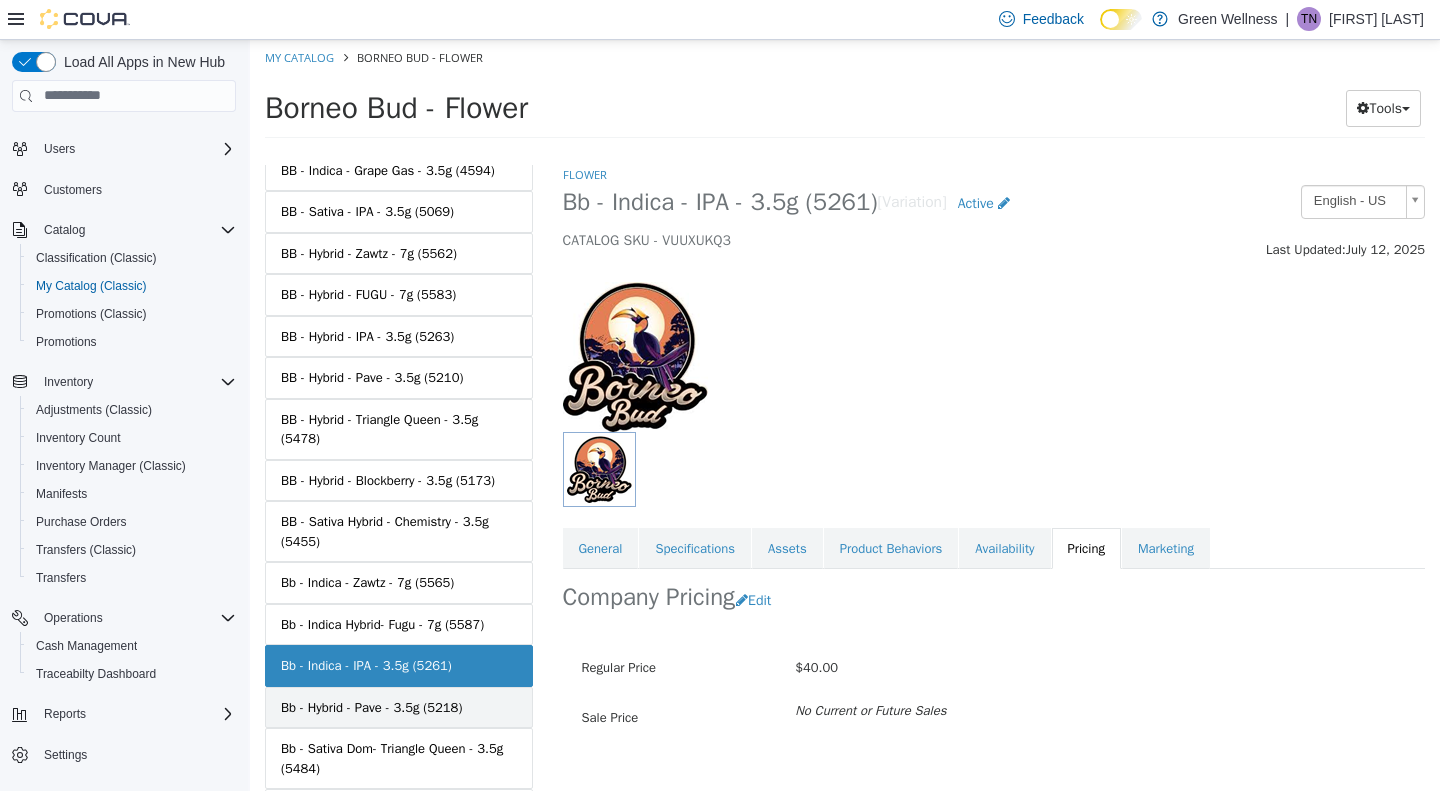 click on "Bb - Hybrid - Pave - 3.5g (5218)" at bounding box center [371, 707] 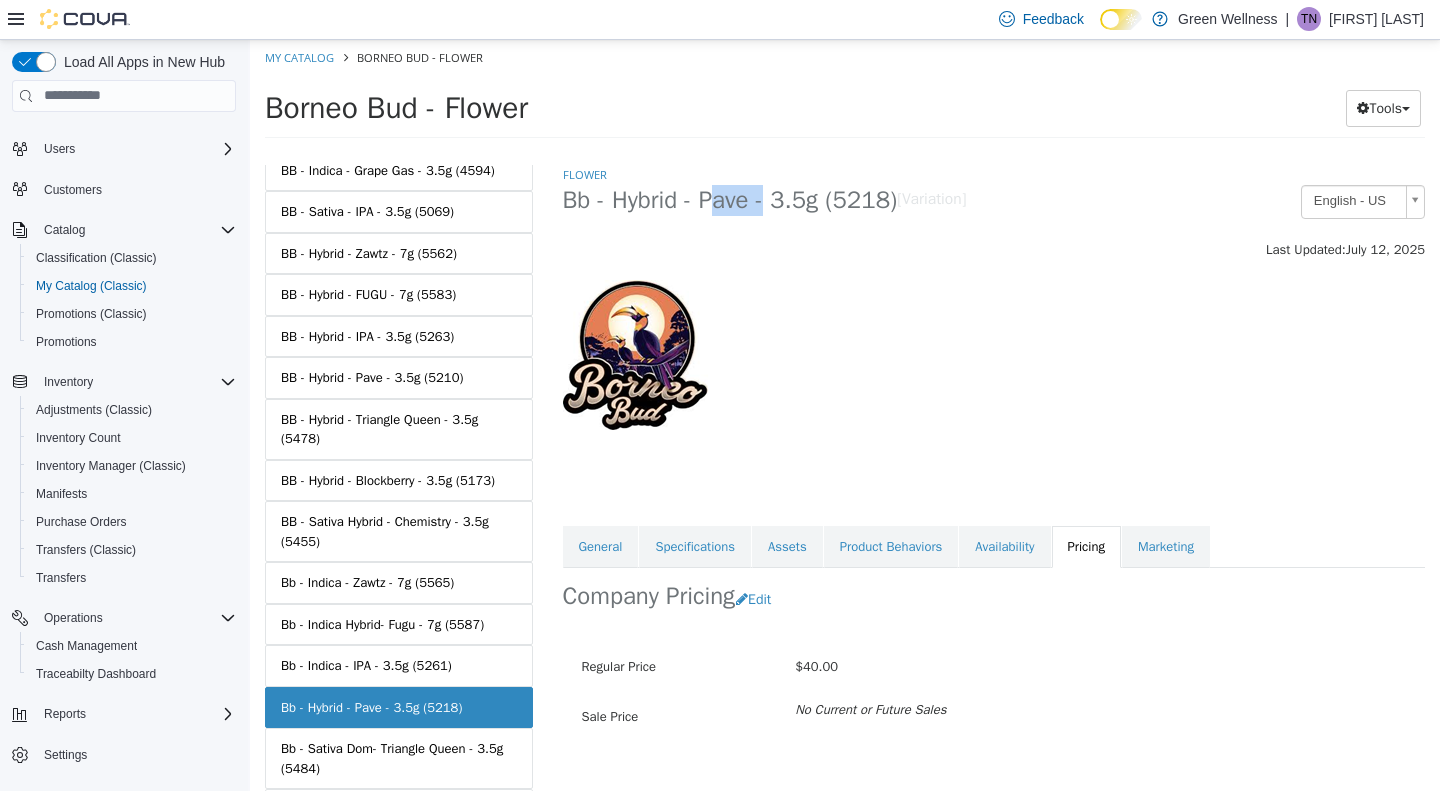 click on "Bb - Hybrid - Pave - 3.5g (5218)
[Variation]     English - US                             Last Updated:  [MONTH] [DAY], [YEAR]" at bounding box center [994, 221] 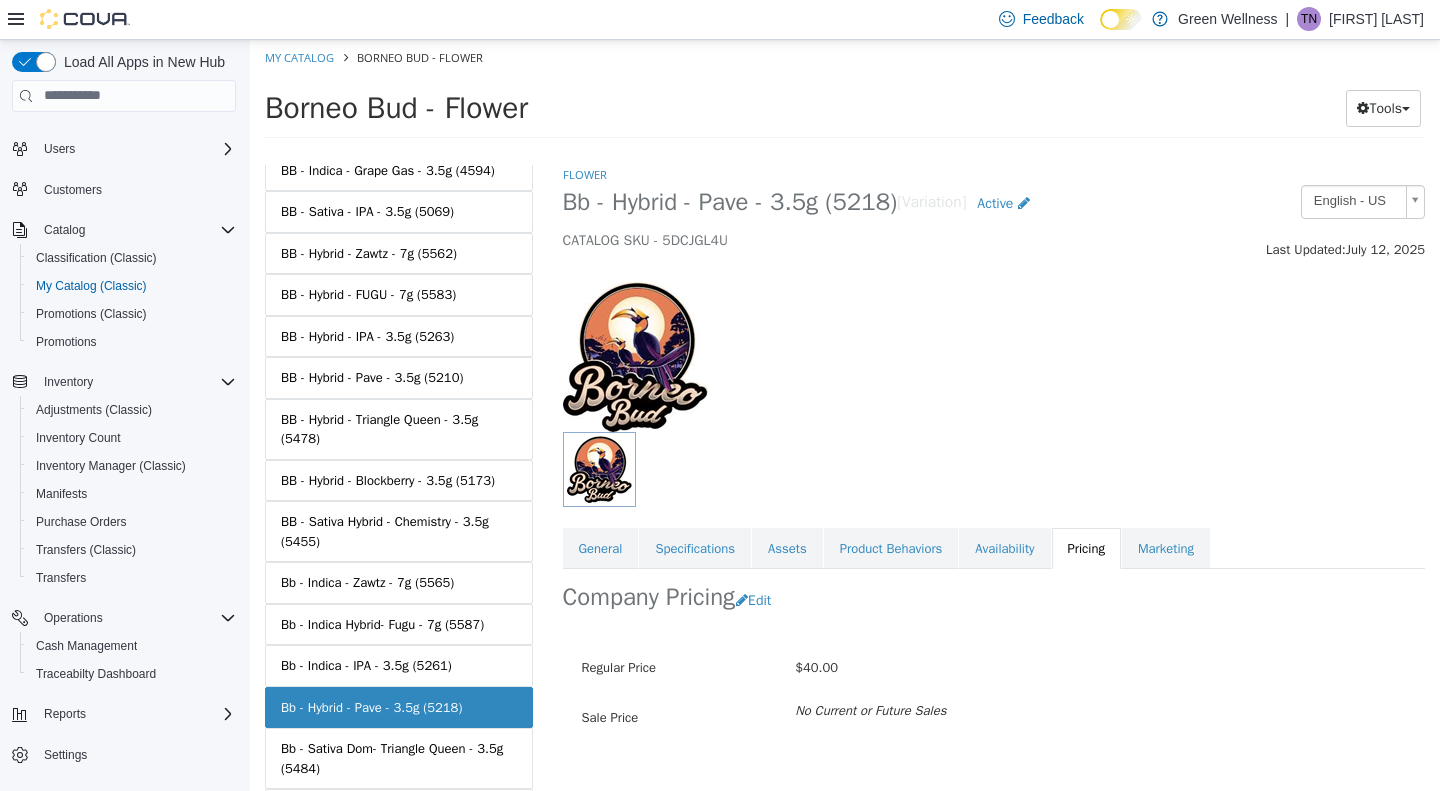 click on "CATALOG SKU - 5DCJGL4U" at bounding box center (882, 240) 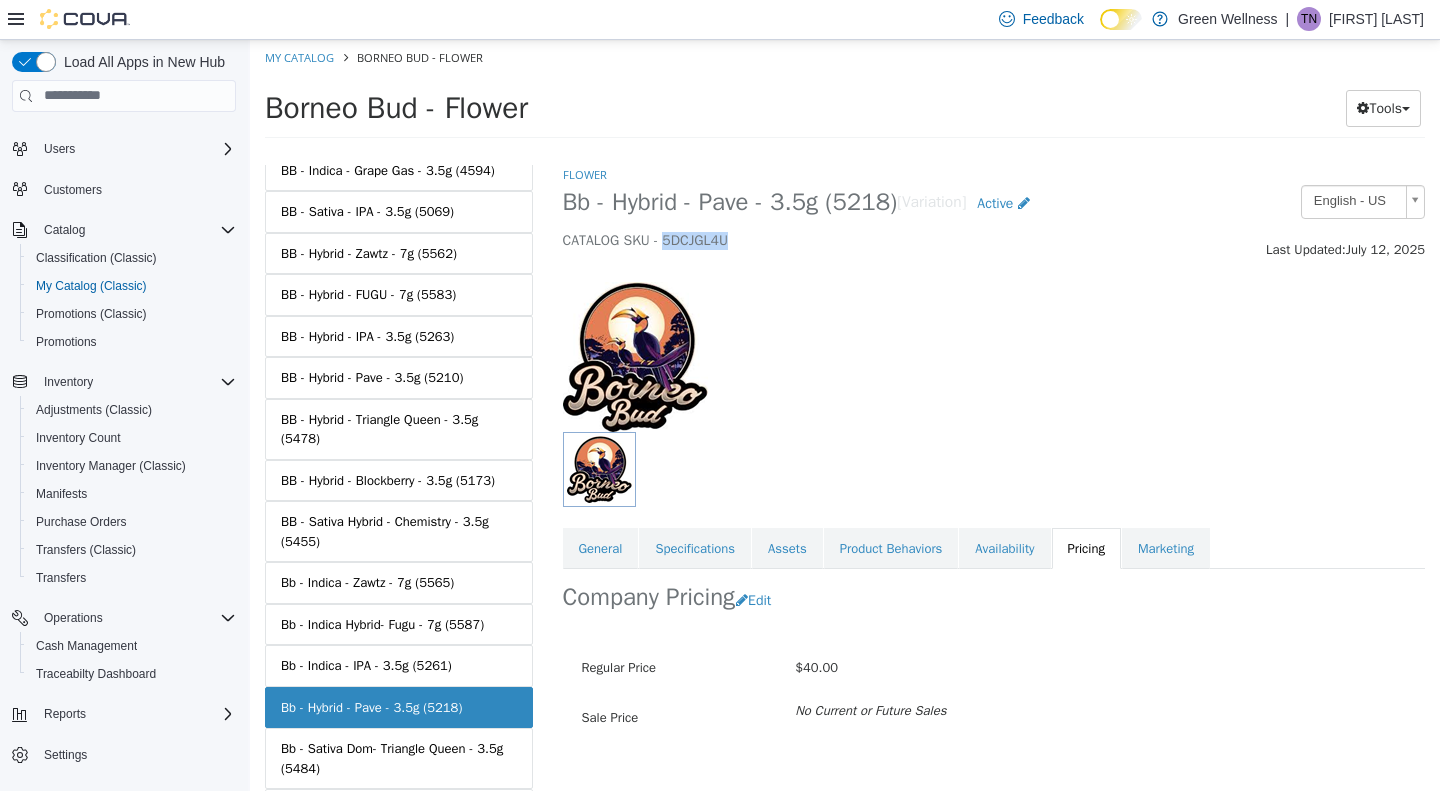 click on "CATALOG SKU - 5DCJGL4U" at bounding box center [882, 240] 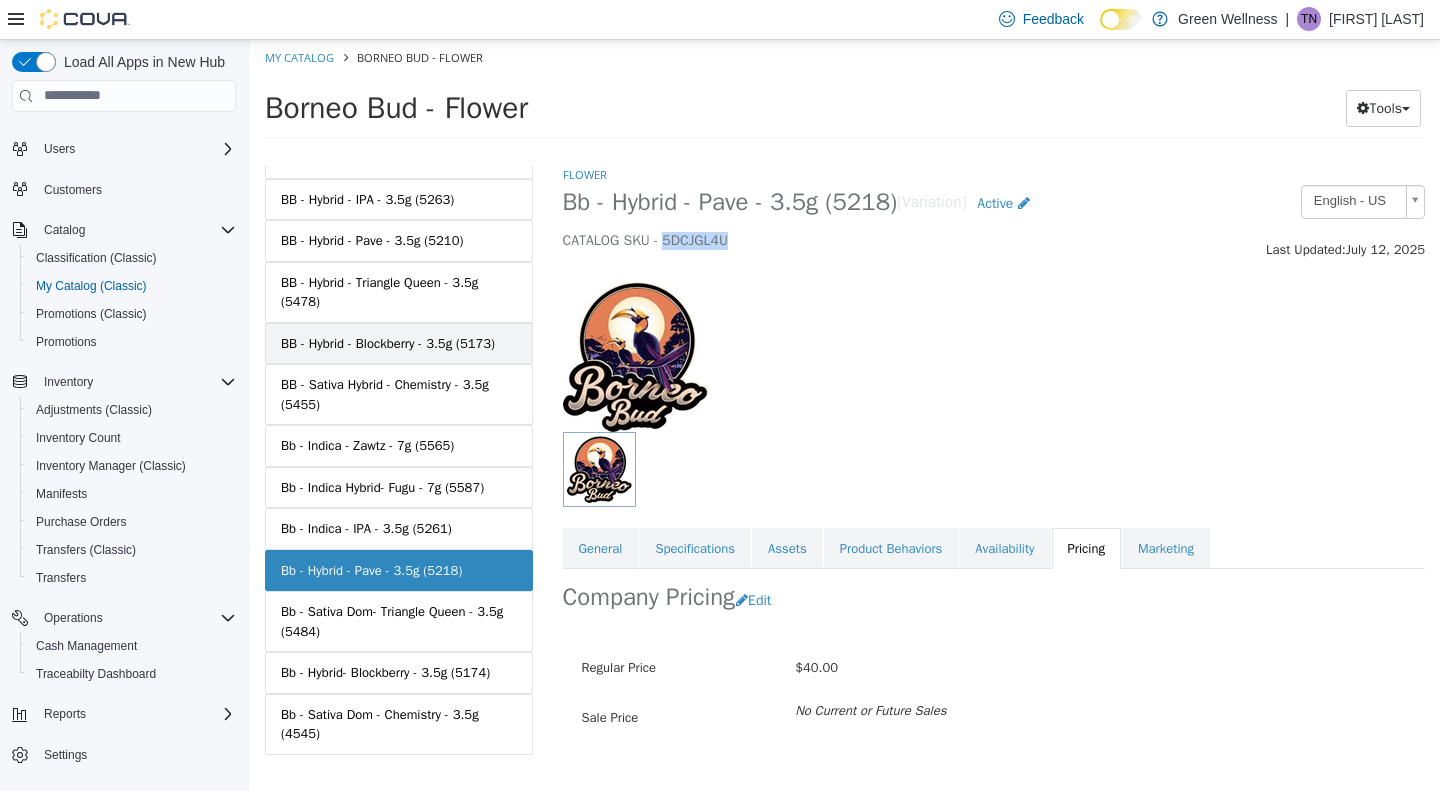scroll, scrollTop: 614, scrollLeft: 0, axis: vertical 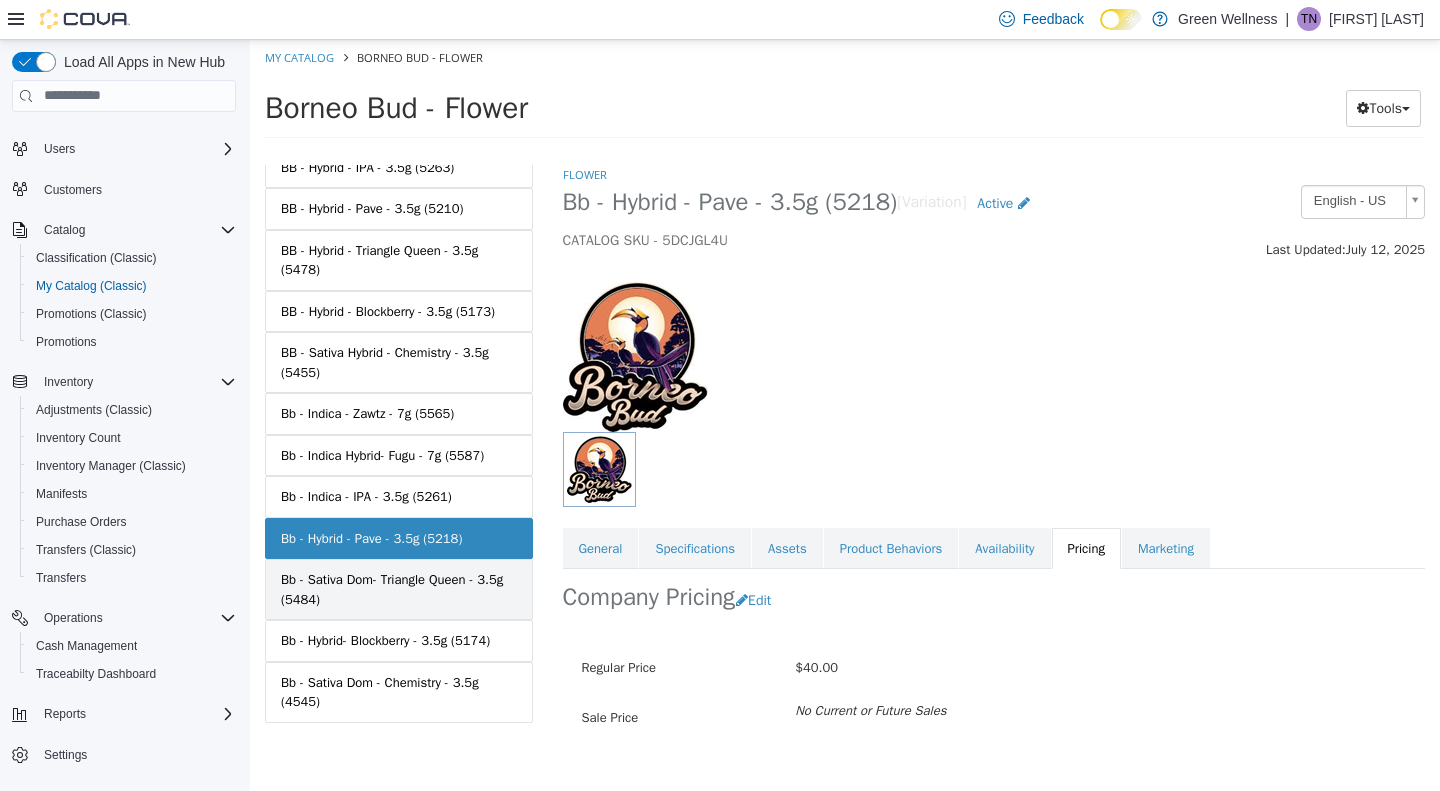 click on "Bb - Sativa Dom- Triangle Queen - 3.5g (5484)" at bounding box center [399, 588] 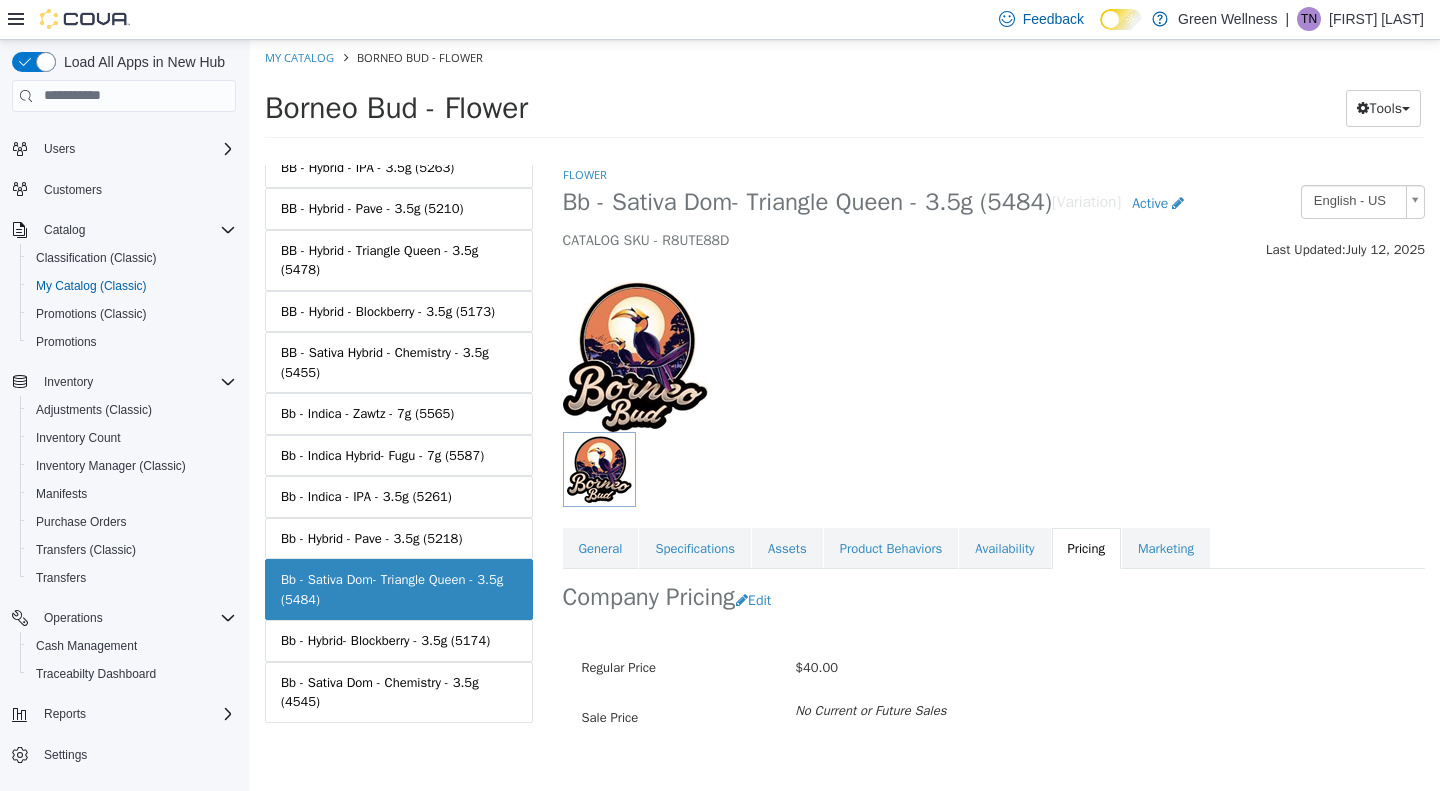 click on "CATALOG SKU - R8UTE88D" at bounding box center [882, 240] 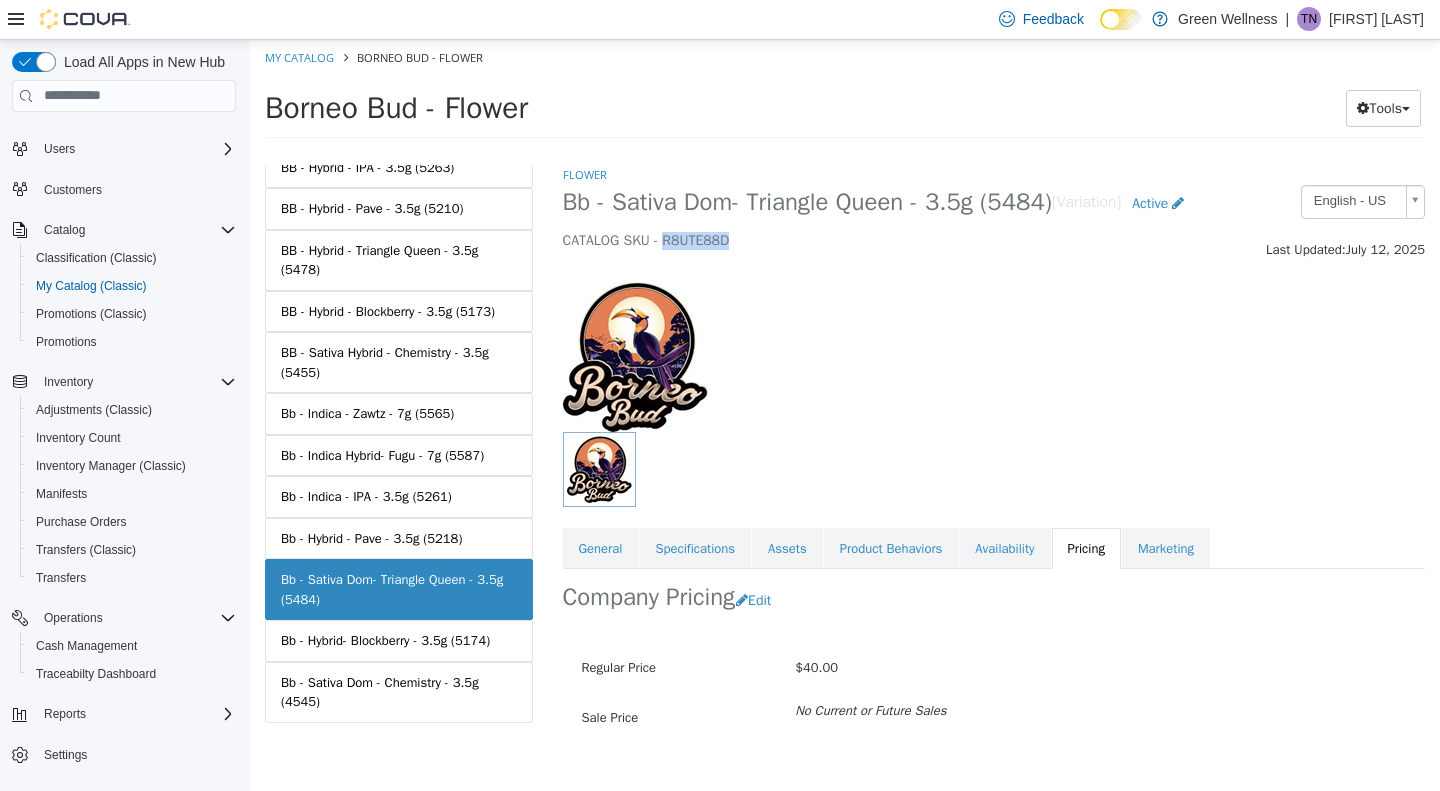 click on "CATALOG SKU - R8UTE88D" at bounding box center (882, 240) 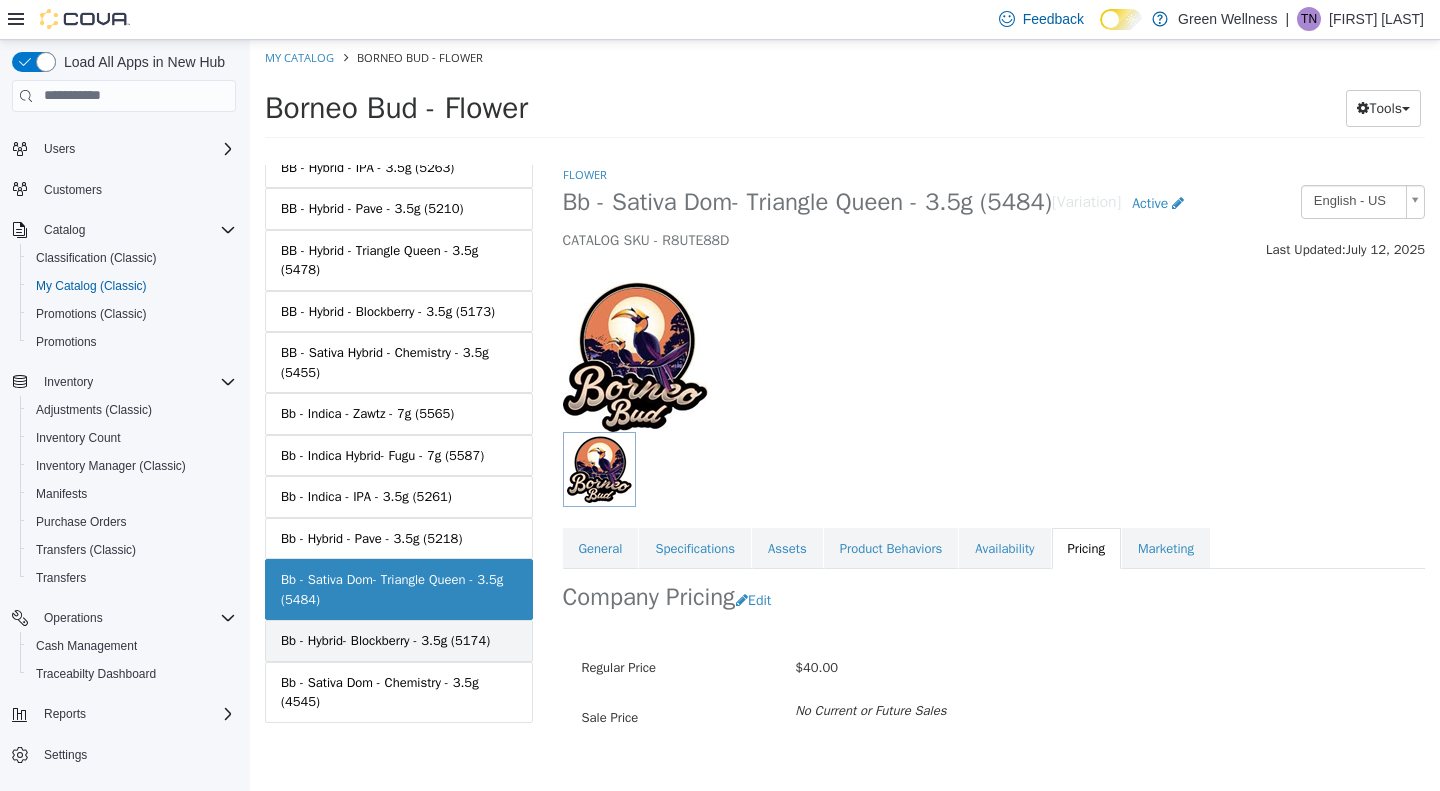 click on "Bb - Hybrid- Blockberry - 3.5g (5174)" at bounding box center (385, 640) 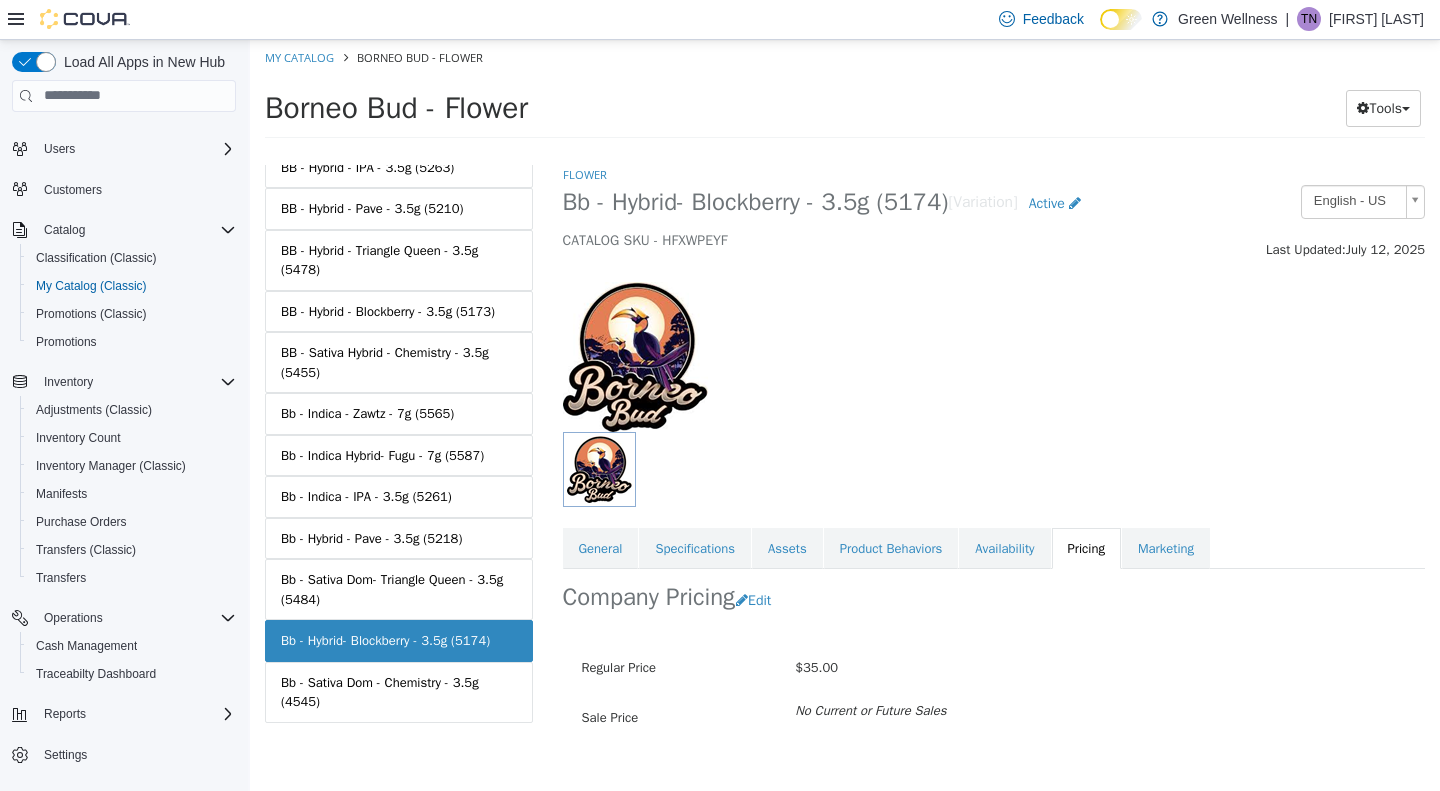 click on "CATALOG SKU - HFXWPEYF" at bounding box center [882, 240] 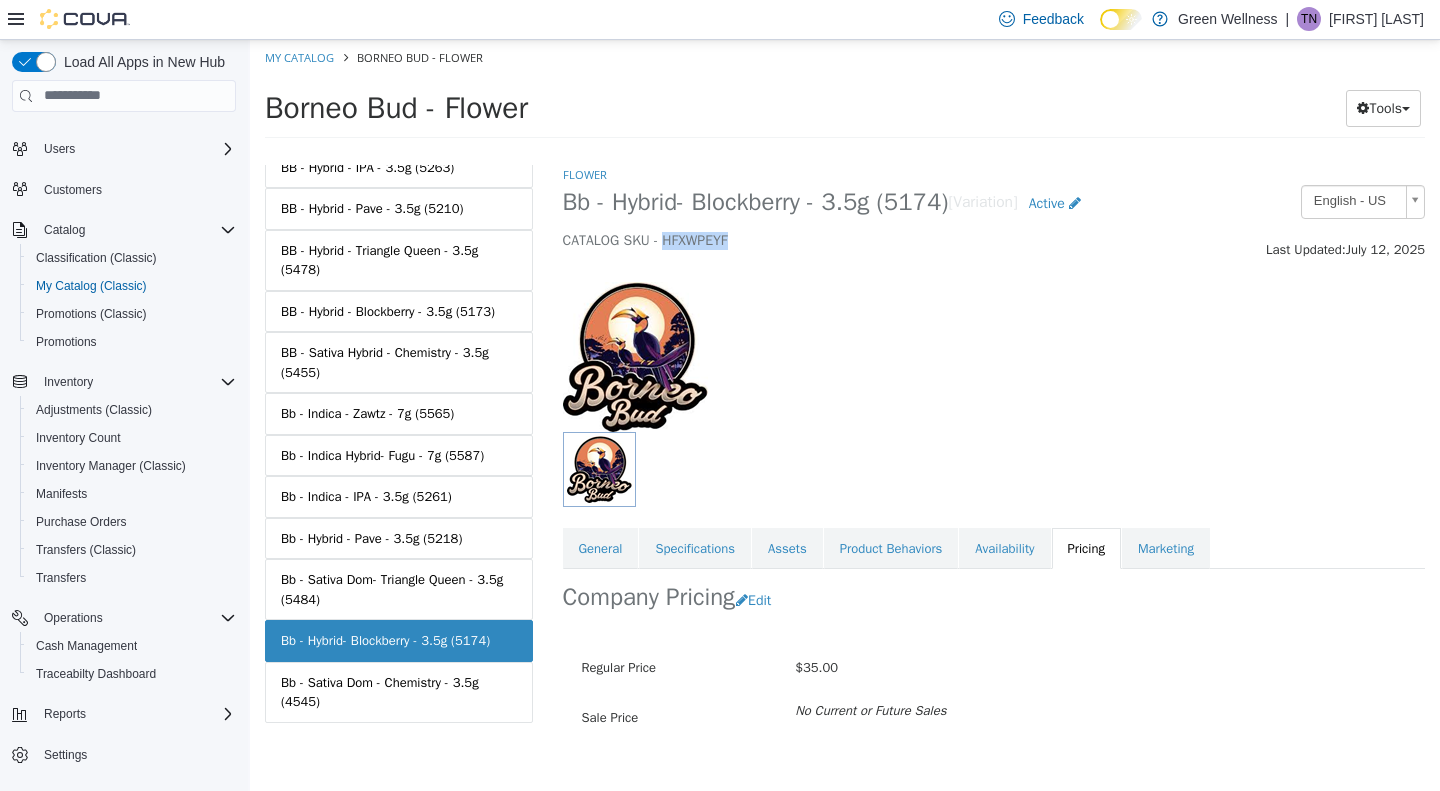 click on "CATALOG SKU - HFXWPEYF" at bounding box center [882, 240] 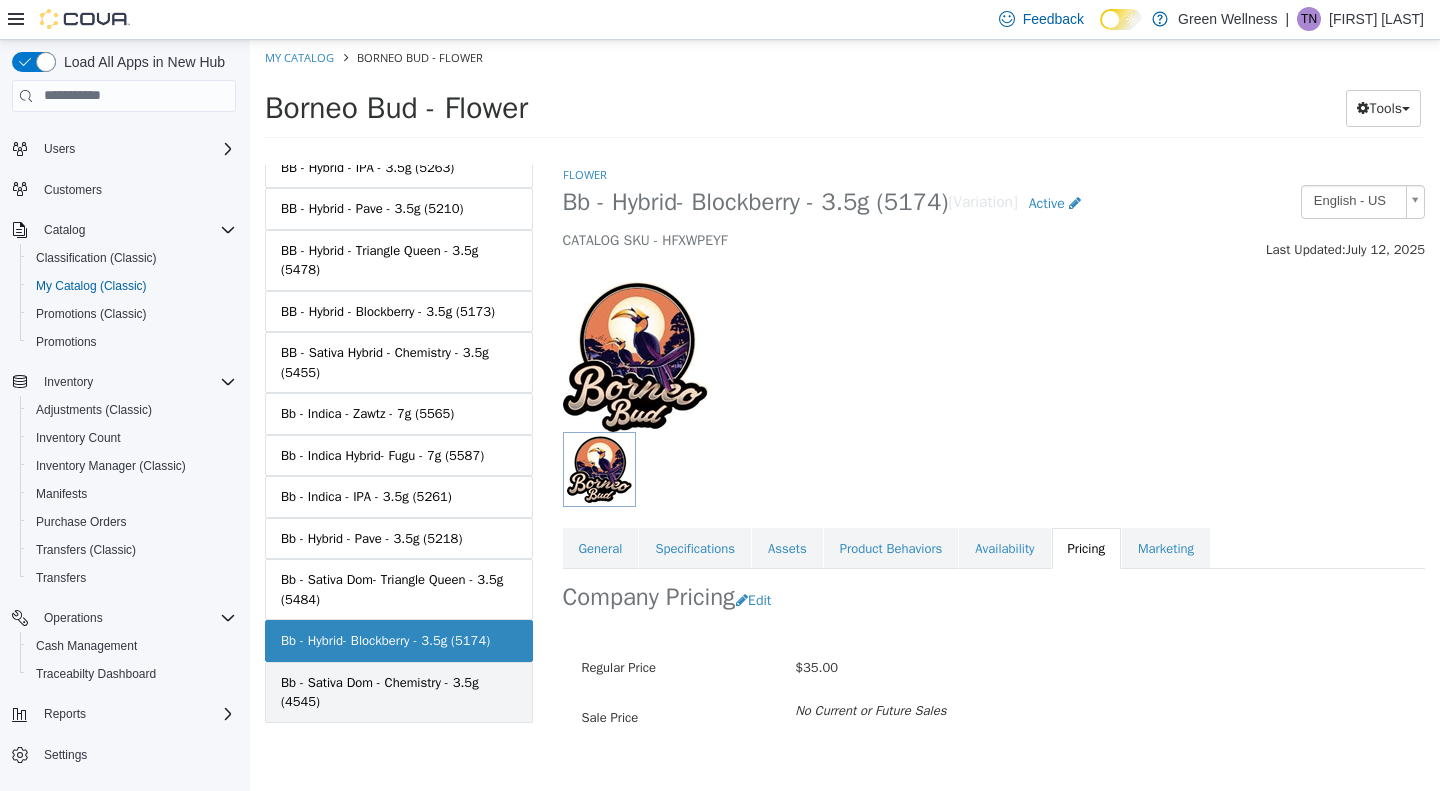 click on "Bb - Sativa Dom - Chemistry - 3.5g (4545)" at bounding box center [399, 691] 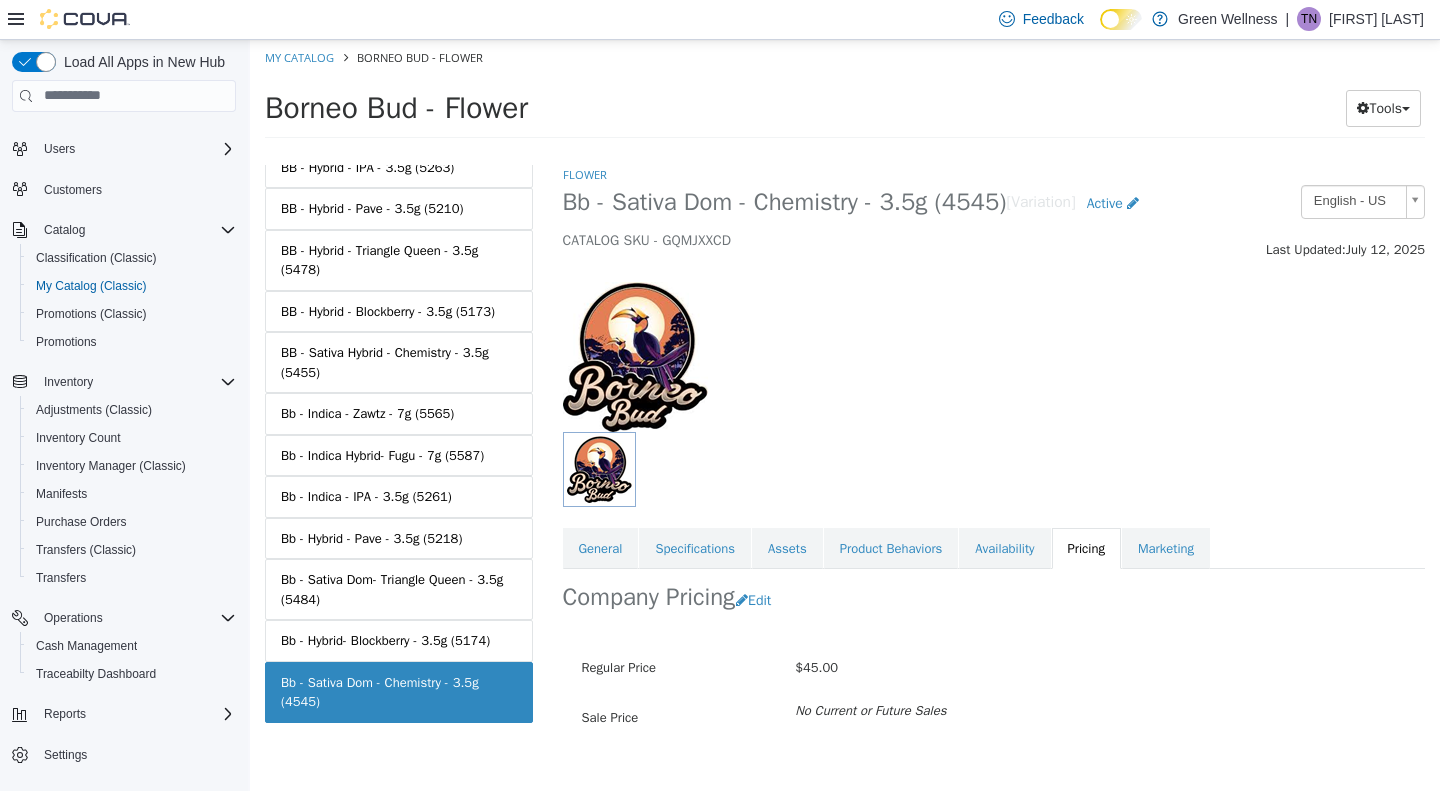 click on "CATALOG SKU - GQMJXXCD" at bounding box center (882, 240) 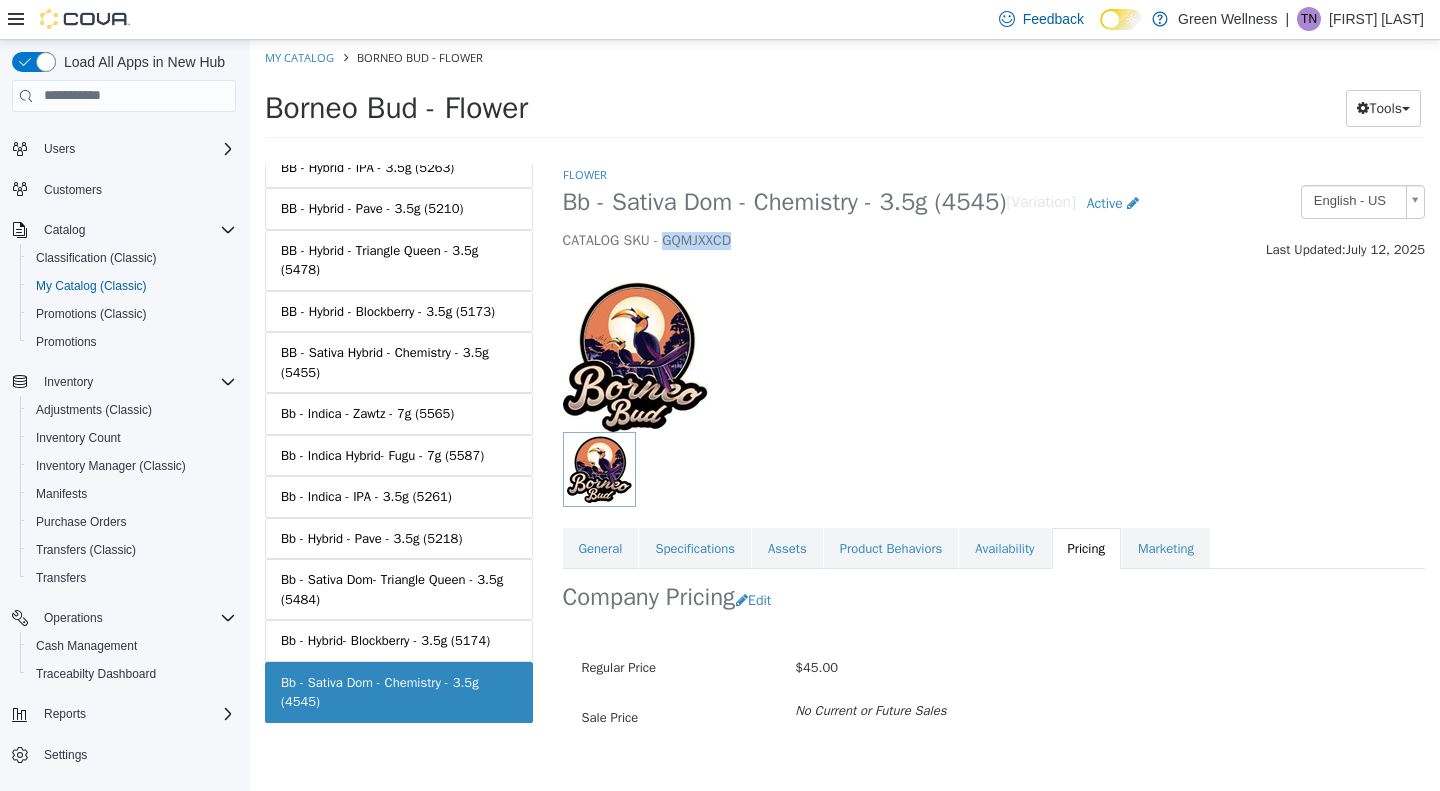 click on "CATALOG SKU - GQMJXXCD" at bounding box center [882, 240] 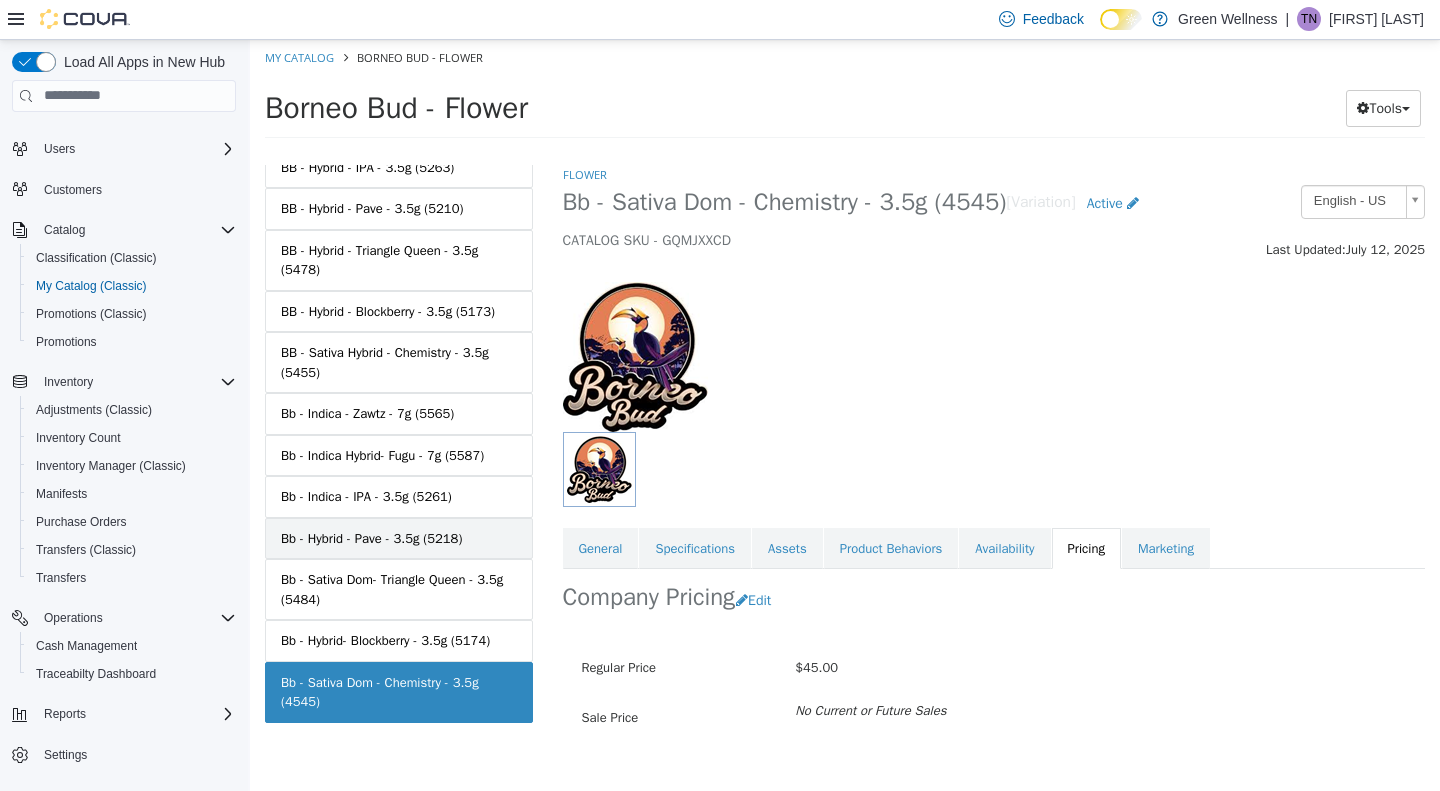 click on "Bb - Hybrid - Pave - 3.5g (5218)" at bounding box center (399, 538) 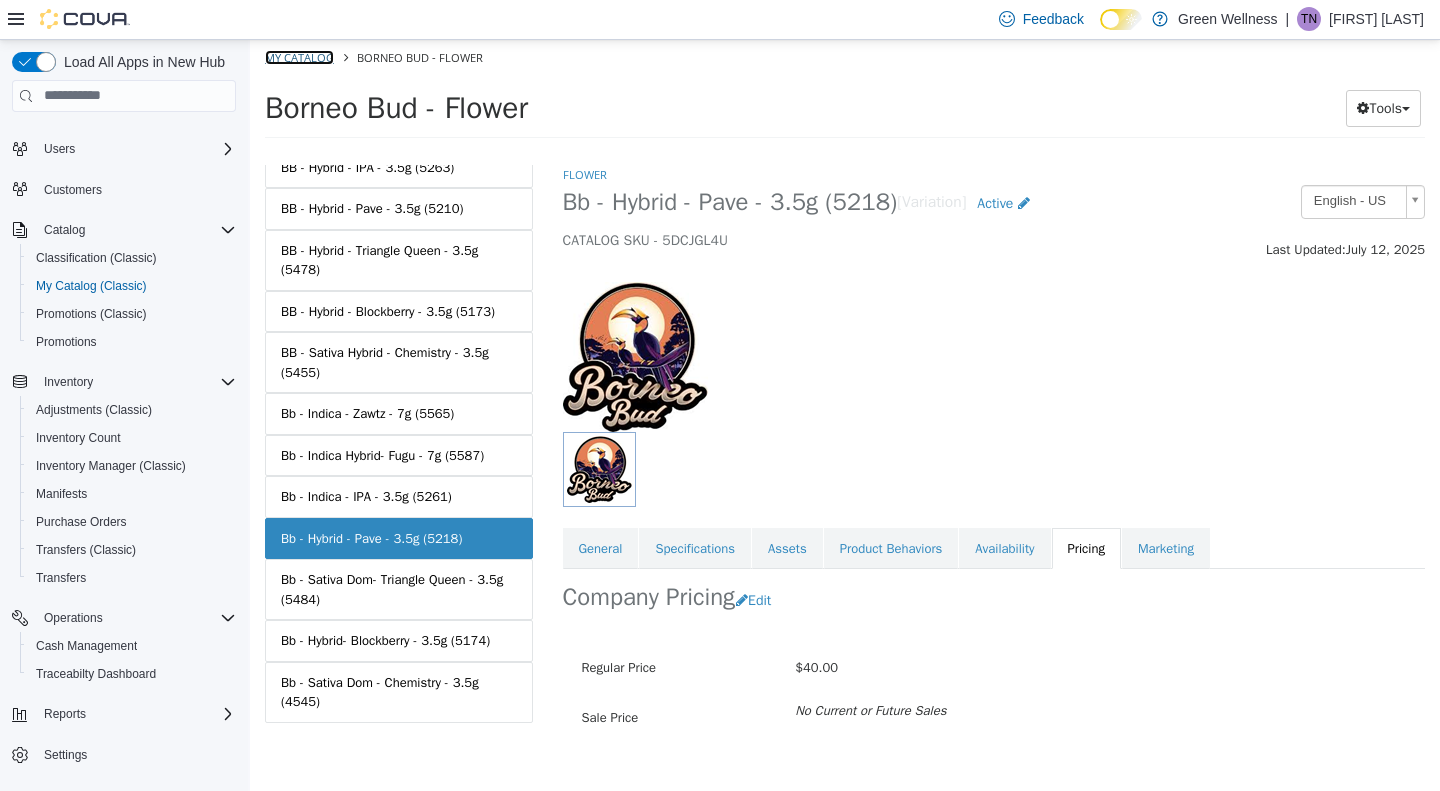 click on "My Catalog" at bounding box center (299, 56) 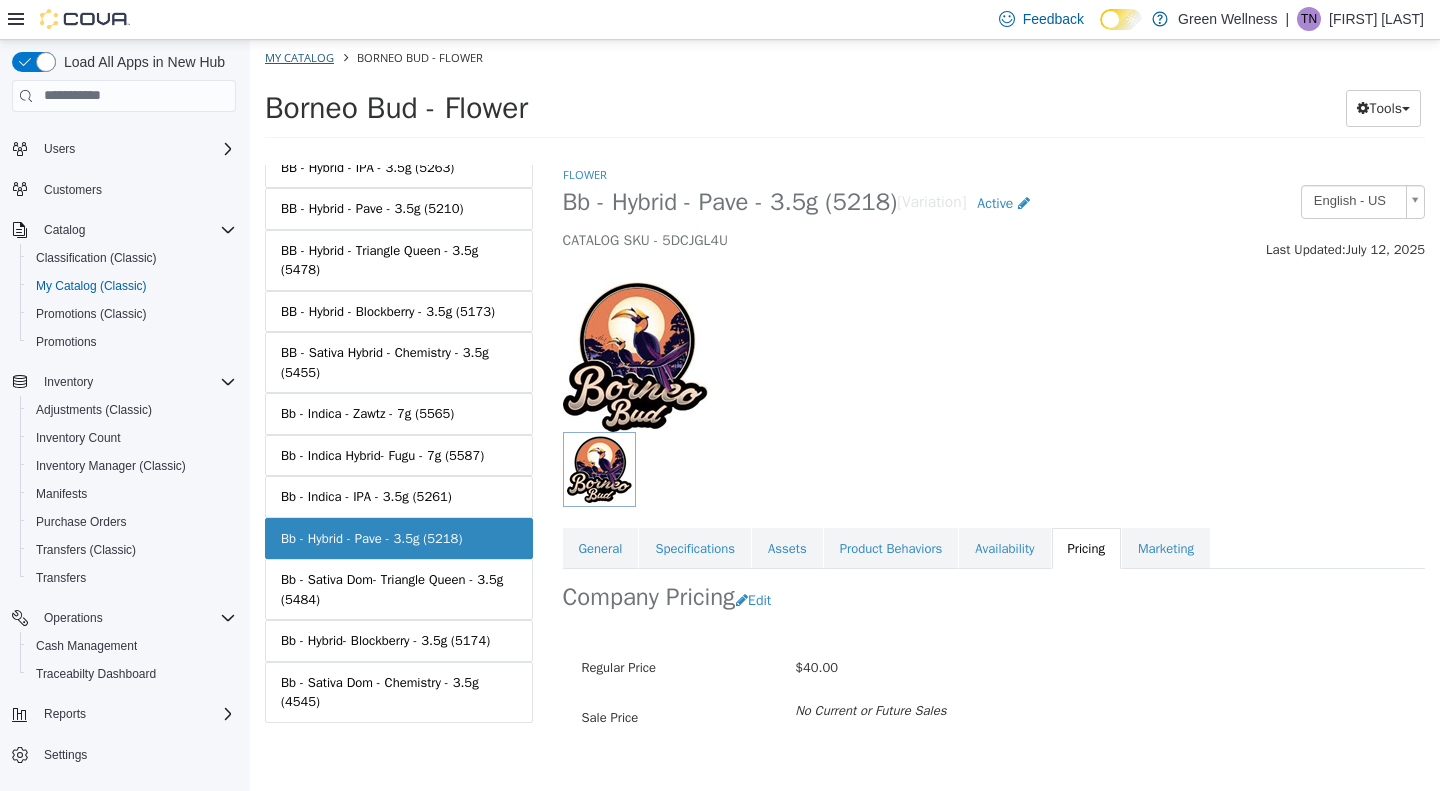 select on "**********" 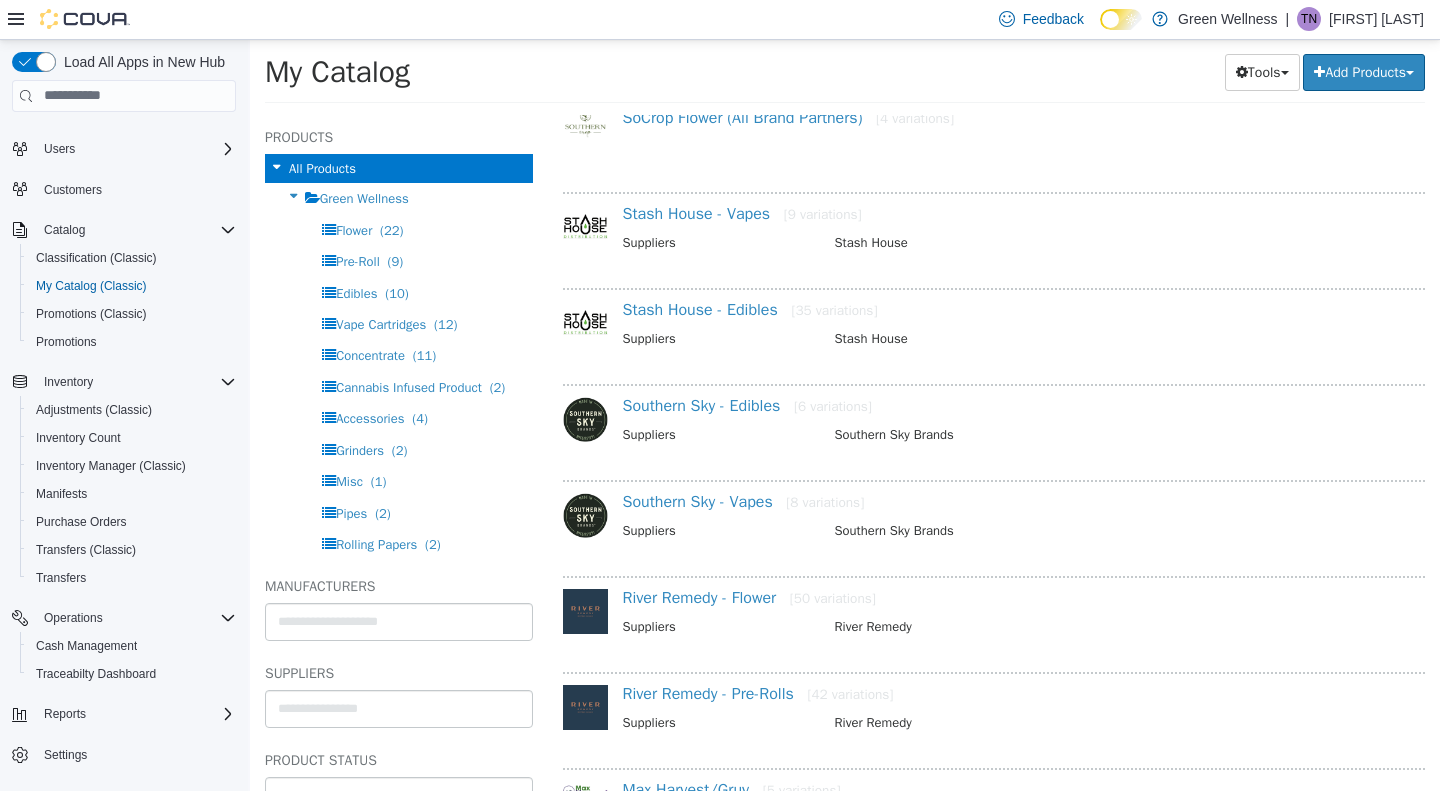 scroll, scrollTop: 1160, scrollLeft: 0, axis: vertical 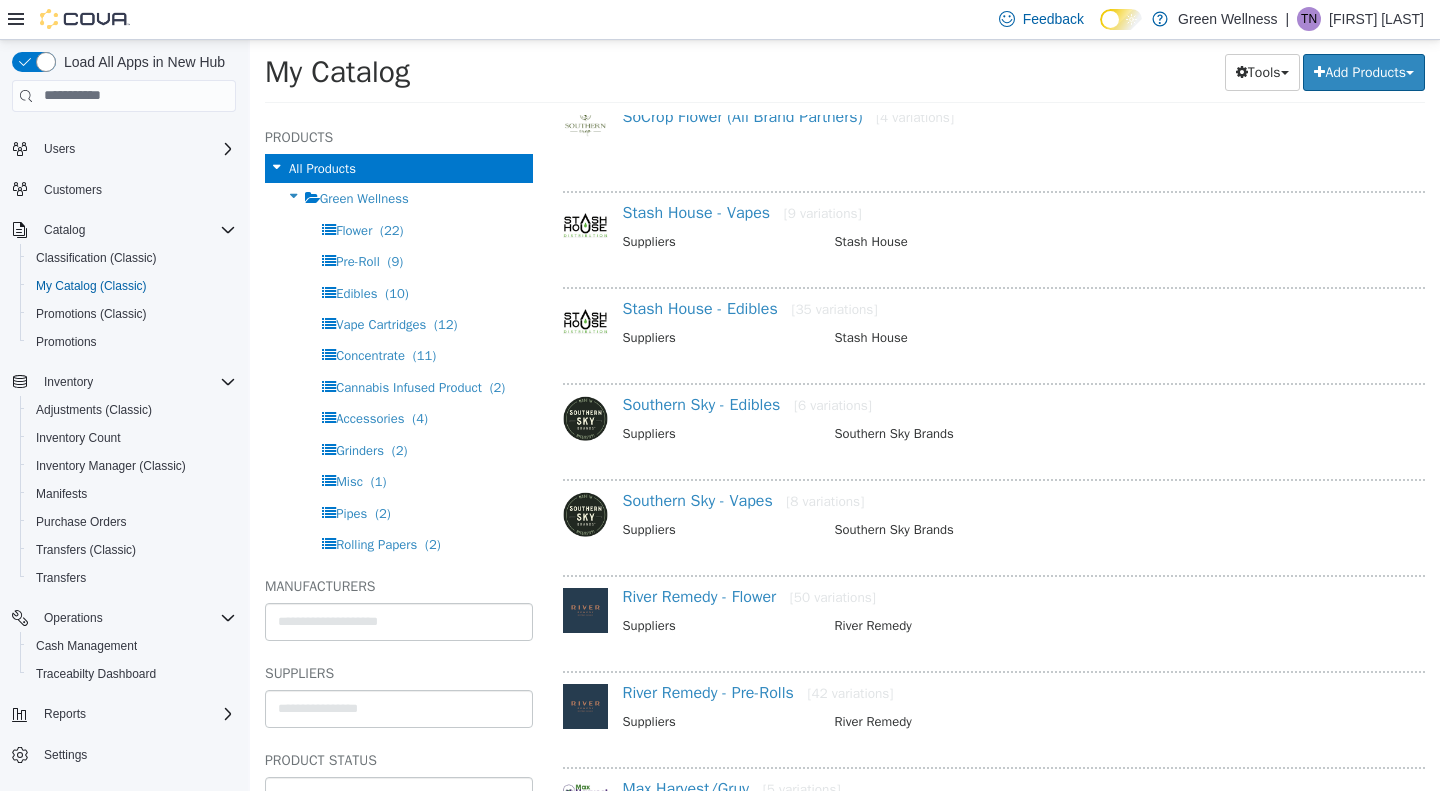 click on "**********" at bounding box center [994, 452] 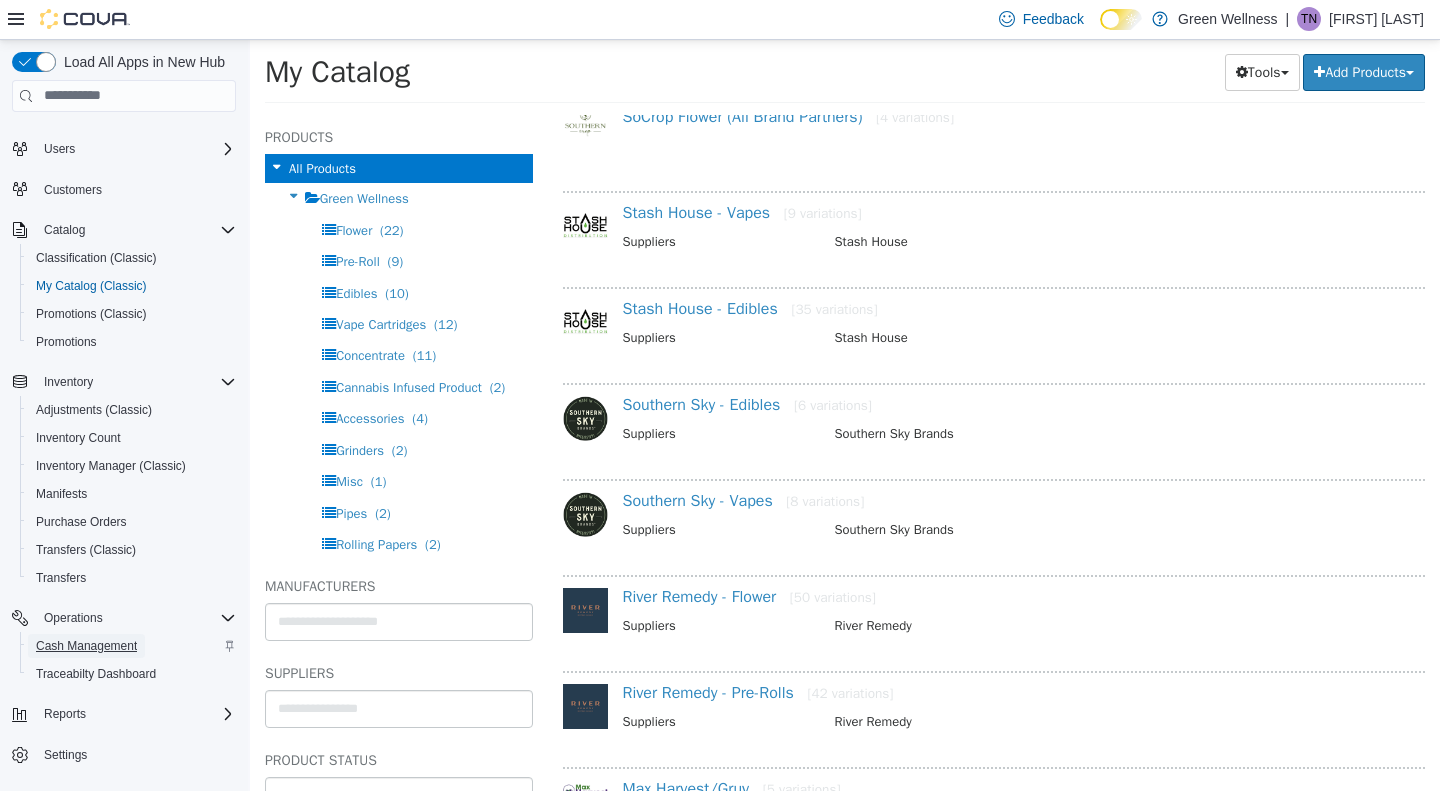 click on "Cash Management" at bounding box center (86, 646) 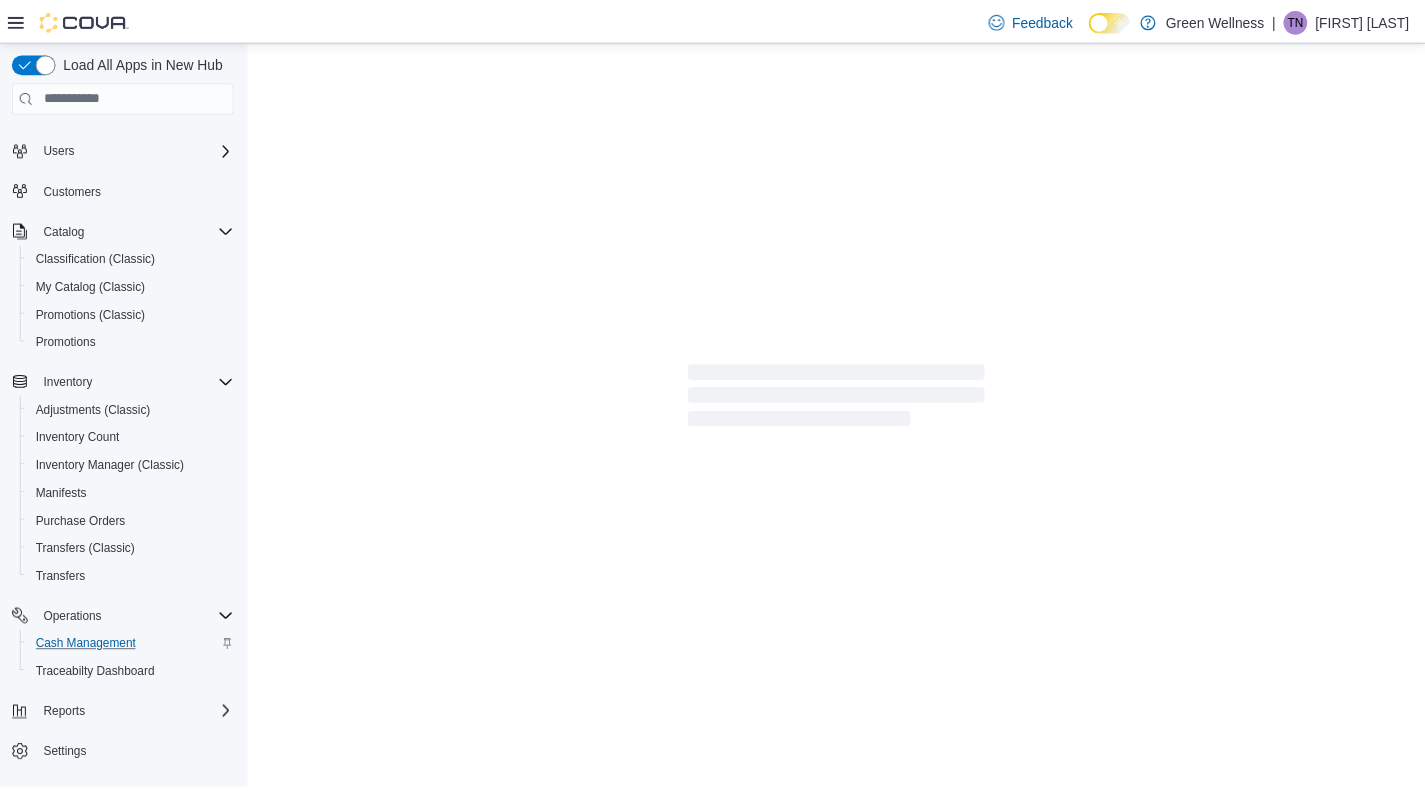 scroll, scrollTop: 0, scrollLeft: 0, axis: both 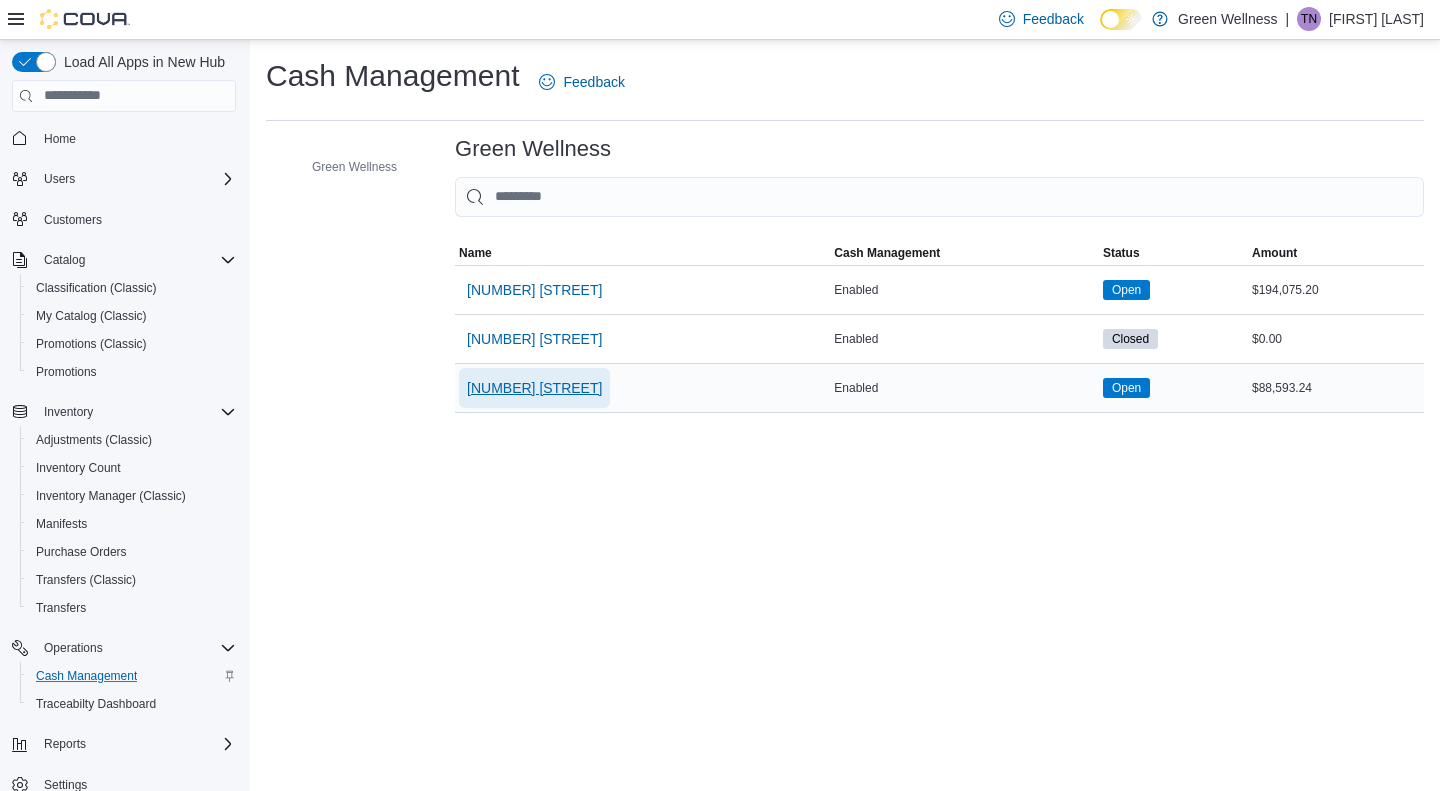 click on "[NUMBER] [STREET]" at bounding box center (534, 388) 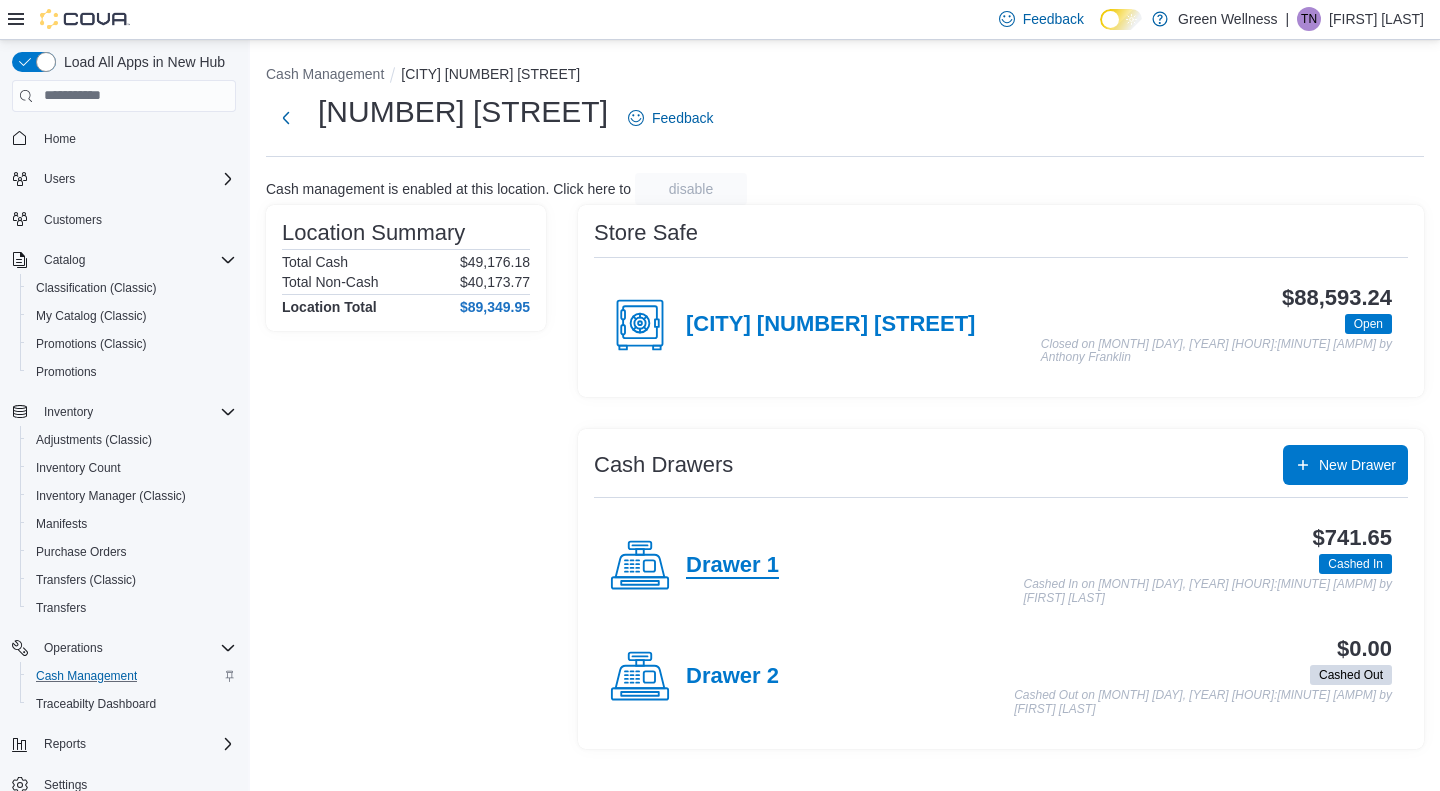click on "Drawer 1" at bounding box center (732, 566) 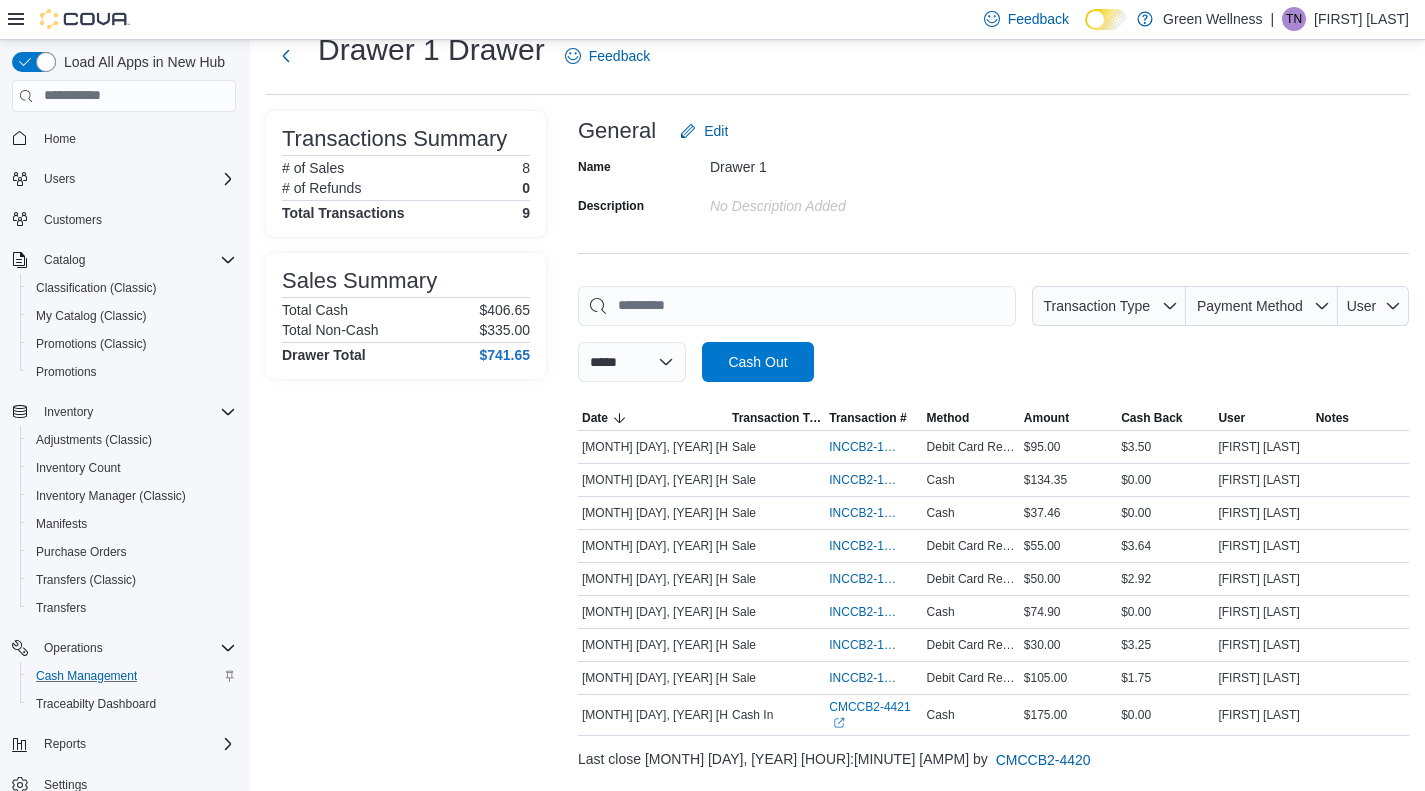 scroll, scrollTop: 67, scrollLeft: 0, axis: vertical 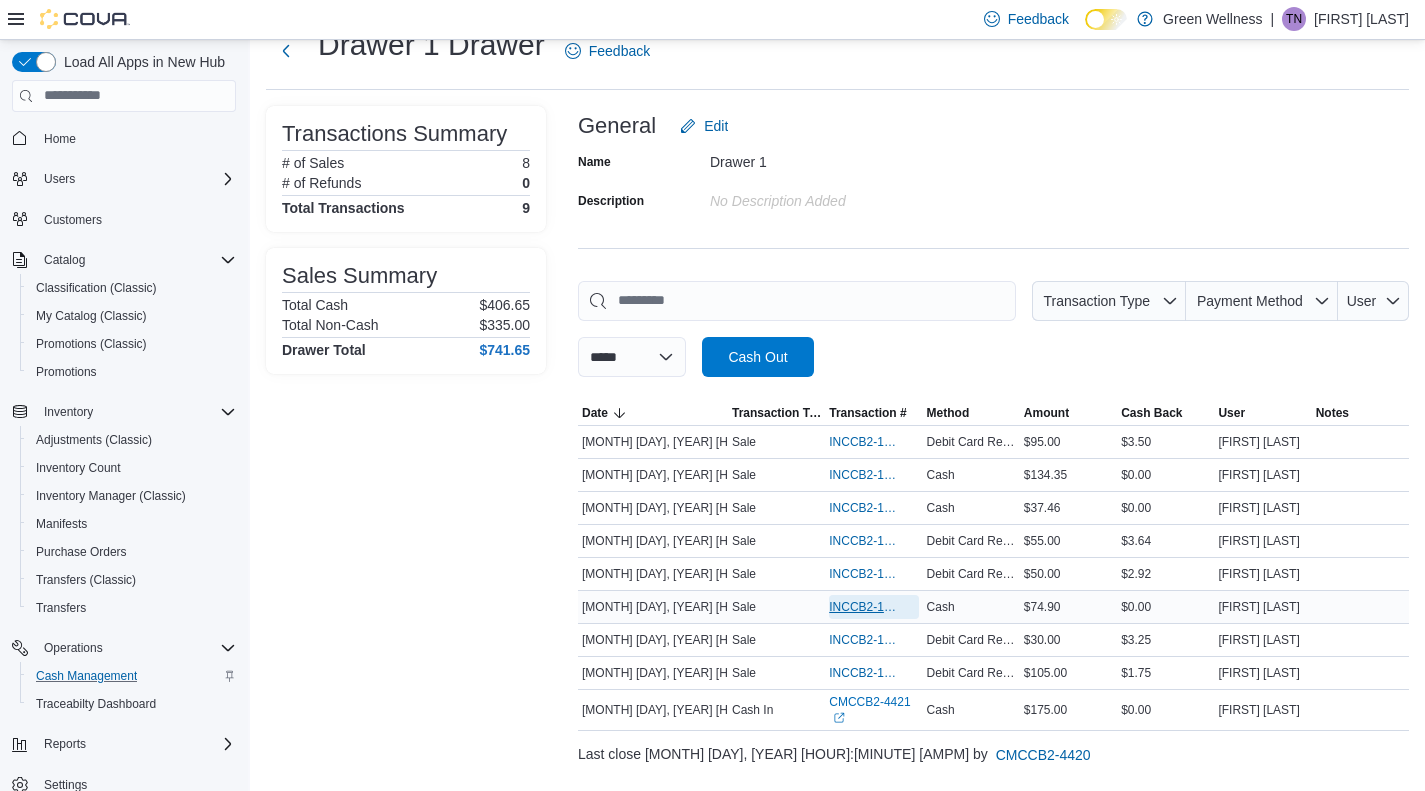 click on "INCCB2-14670" at bounding box center (863, 607) 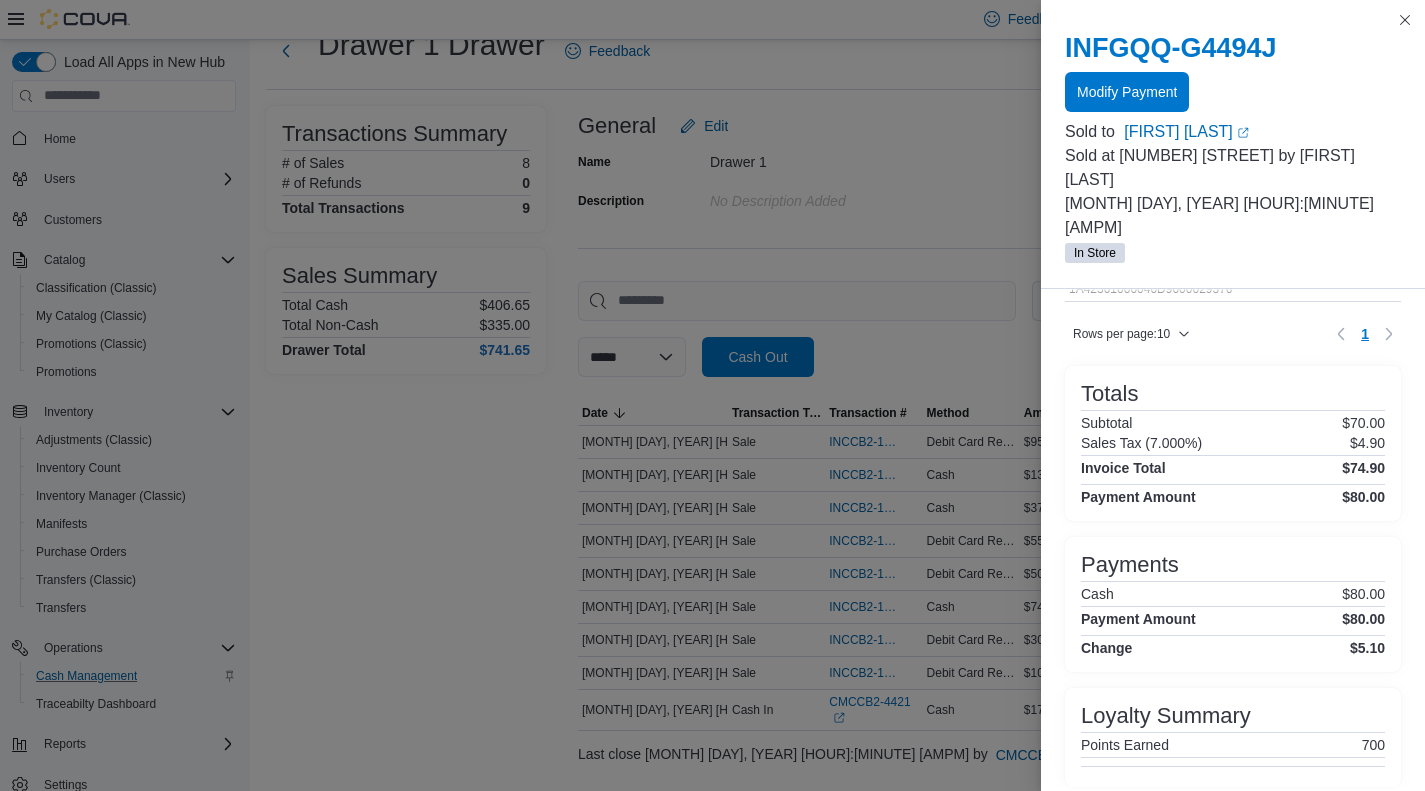 scroll, scrollTop: 180, scrollLeft: 0, axis: vertical 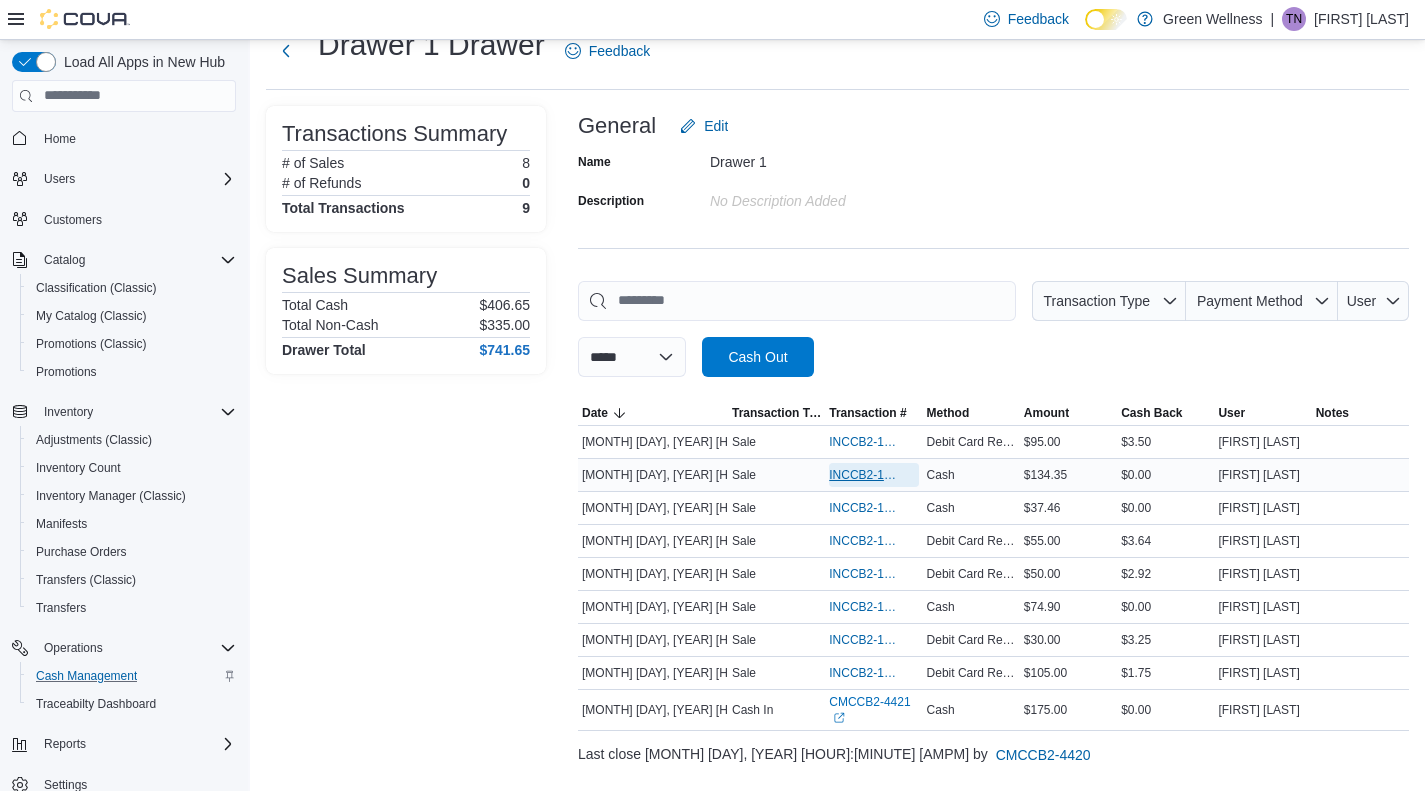 click on "INCCB2-14675" at bounding box center (863, 475) 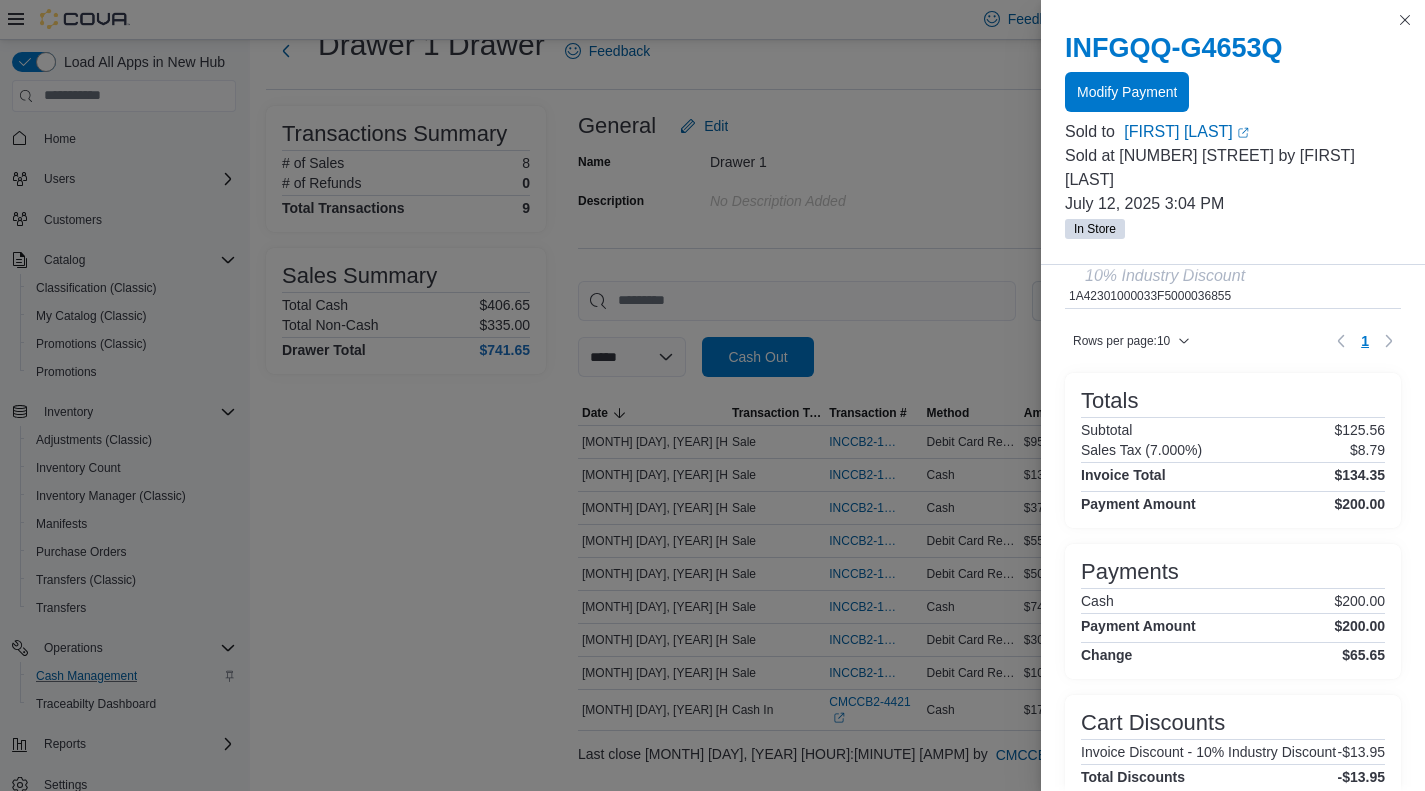 scroll, scrollTop: 475, scrollLeft: 0, axis: vertical 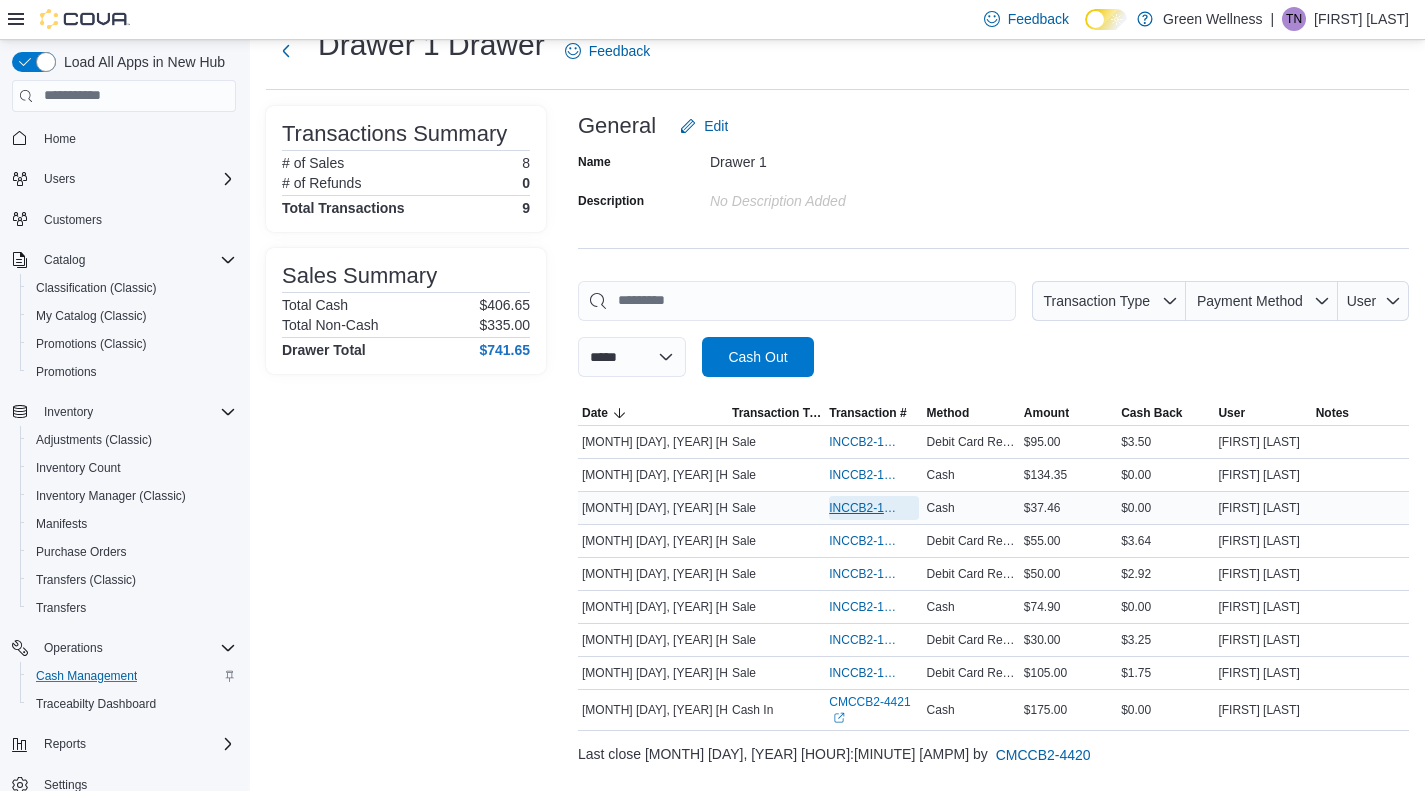 click on "INCCB2-14674" at bounding box center (863, 508) 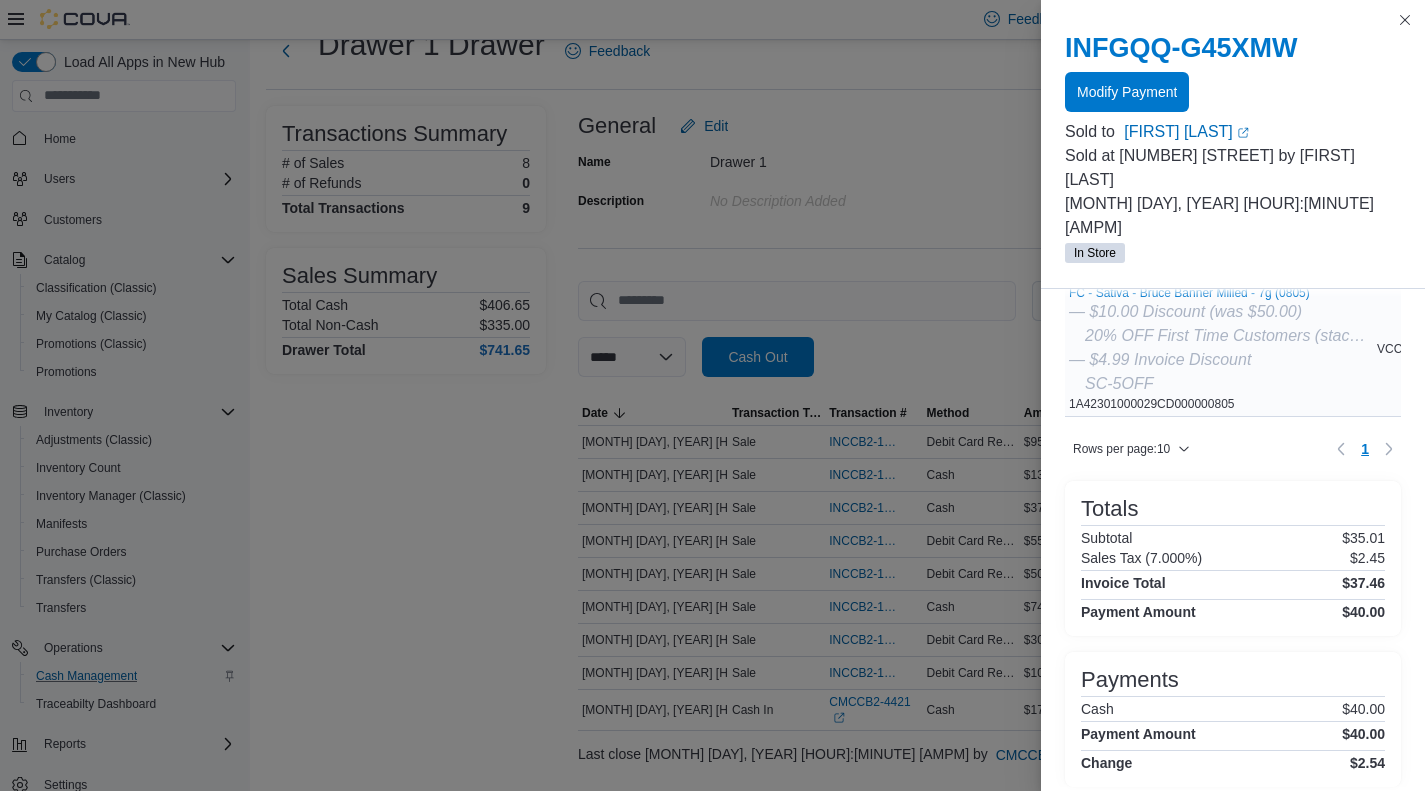 scroll, scrollTop: 256, scrollLeft: 0, axis: vertical 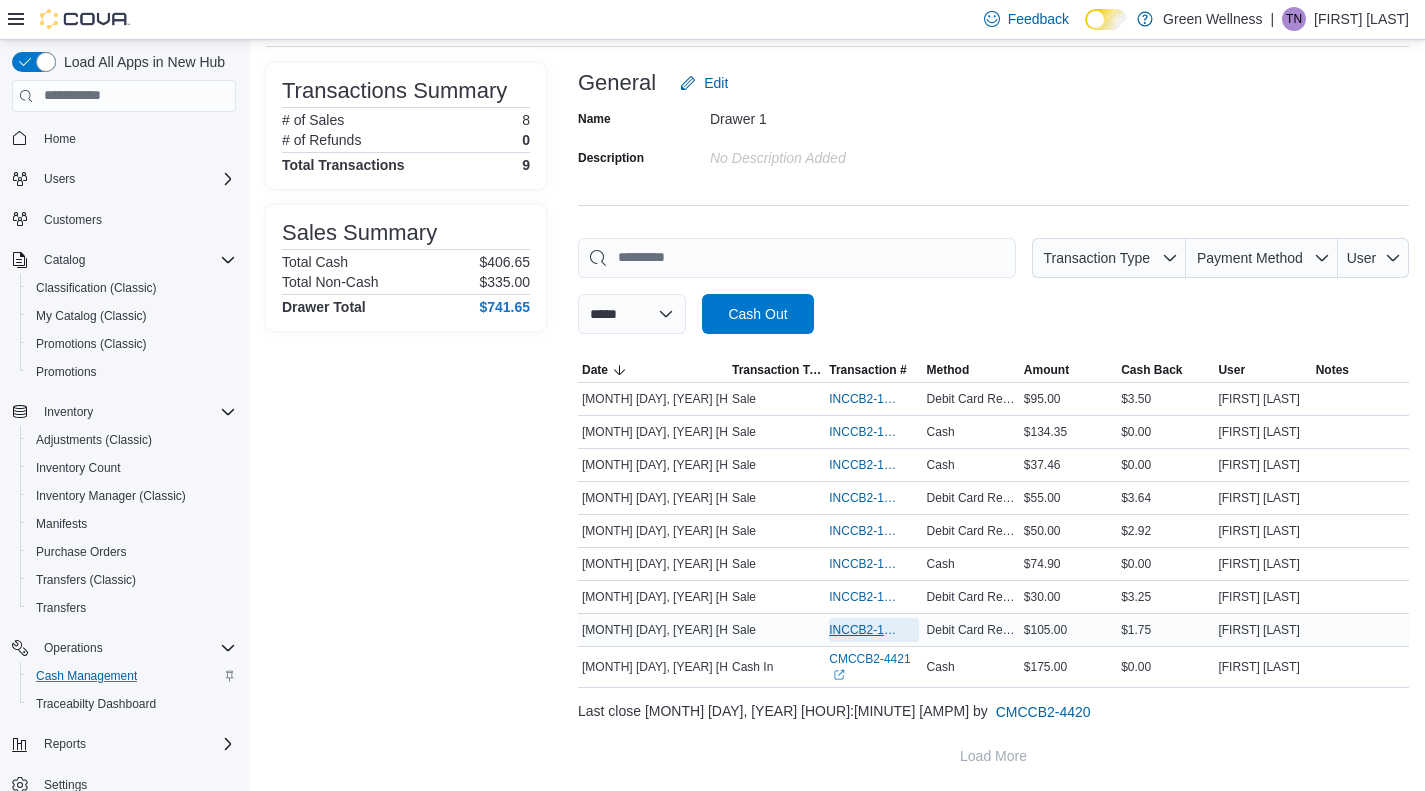 click on "INCCB2-14665" at bounding box center [863, 630] 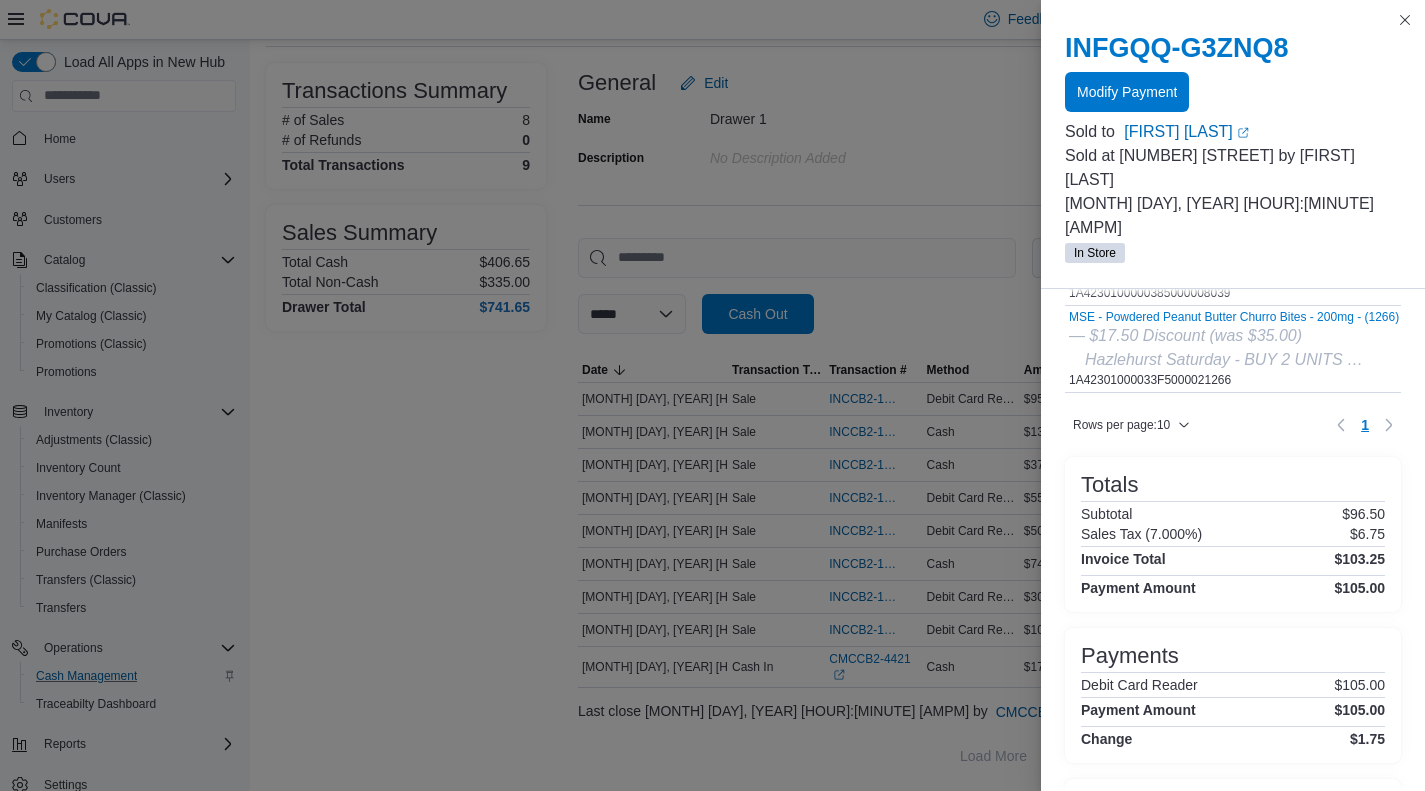 scroll, scrollTop: 229, scrollLeft: 0, axis: vertical 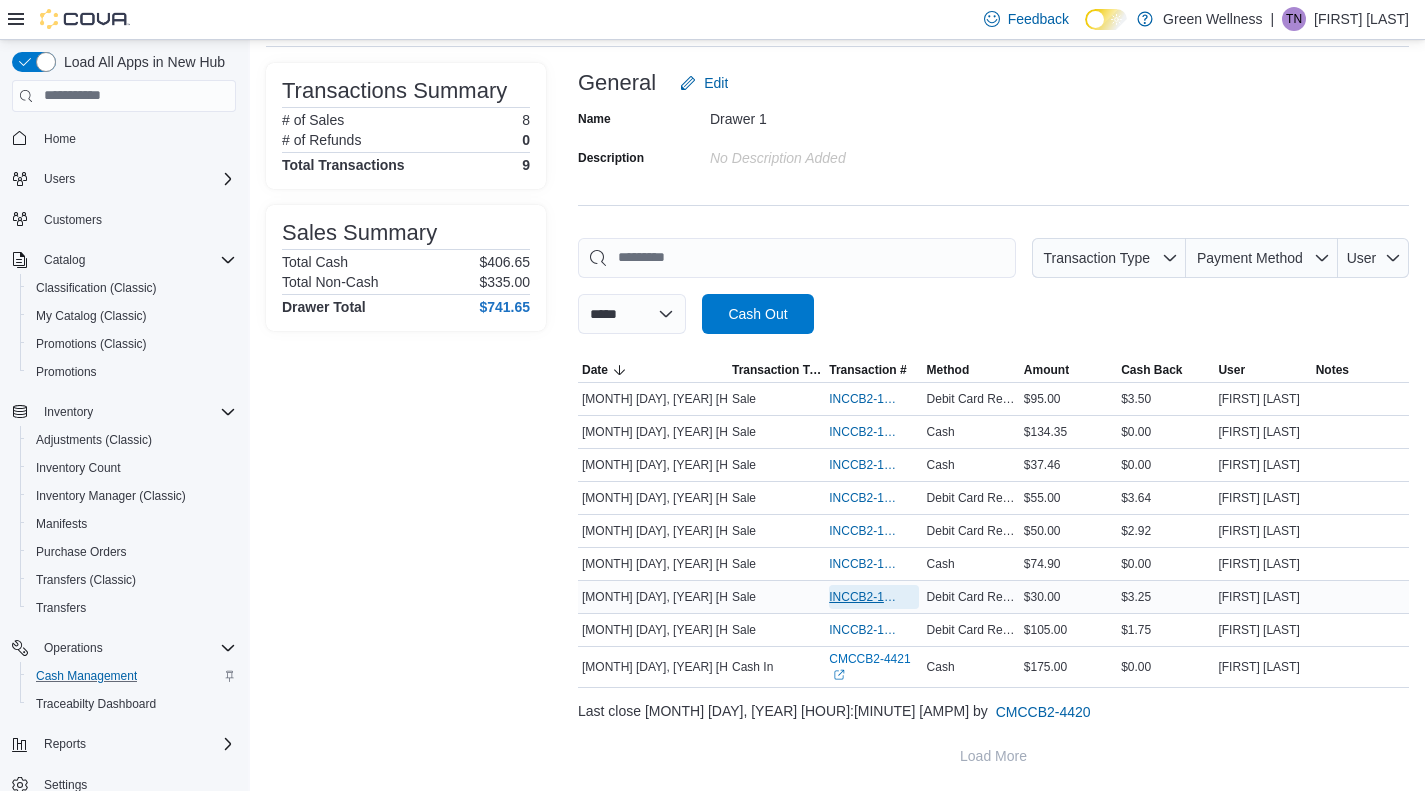 click on "INCCB2-14668" at bounding box center [863, 597] 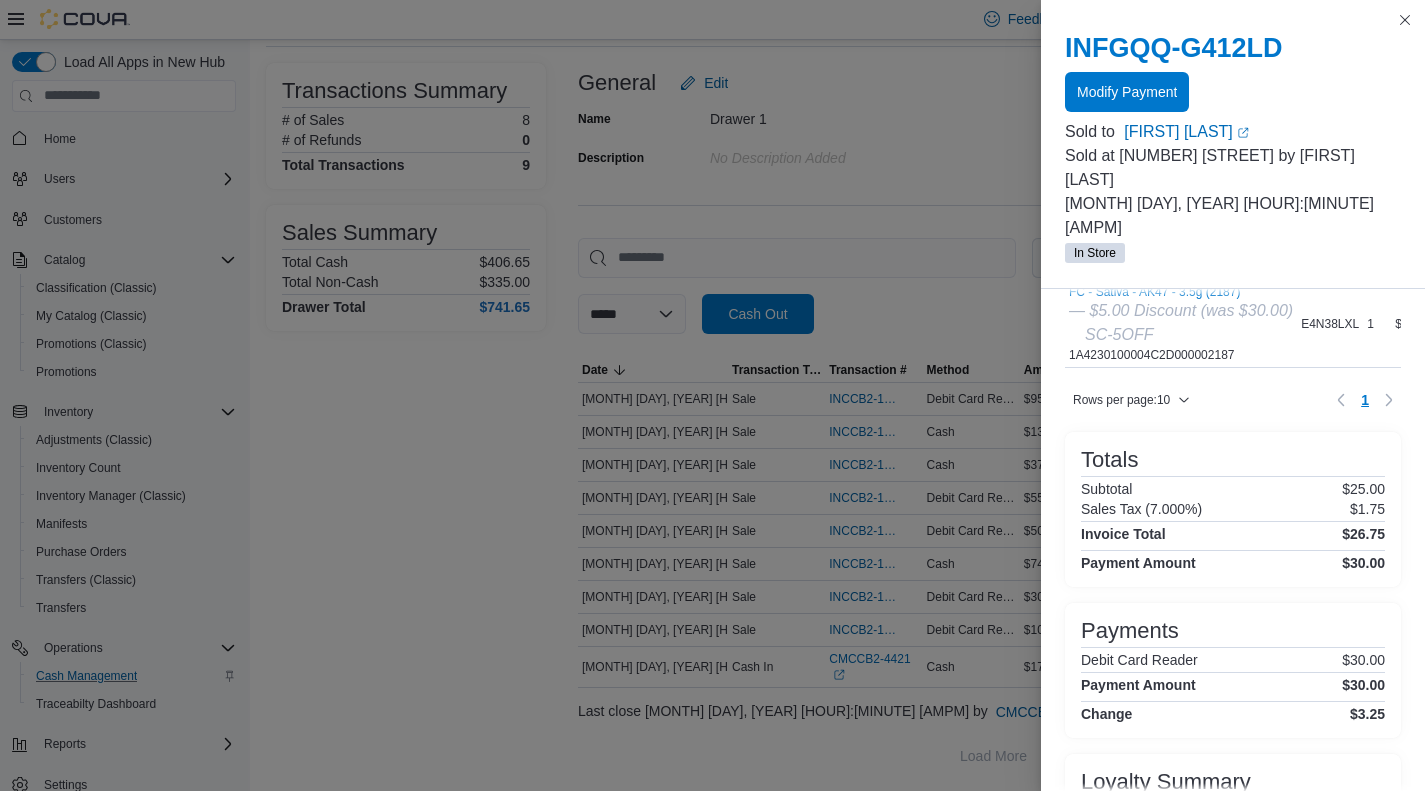 scroll, scrollTop: 189, scrollLeft: 0, axis: vertical 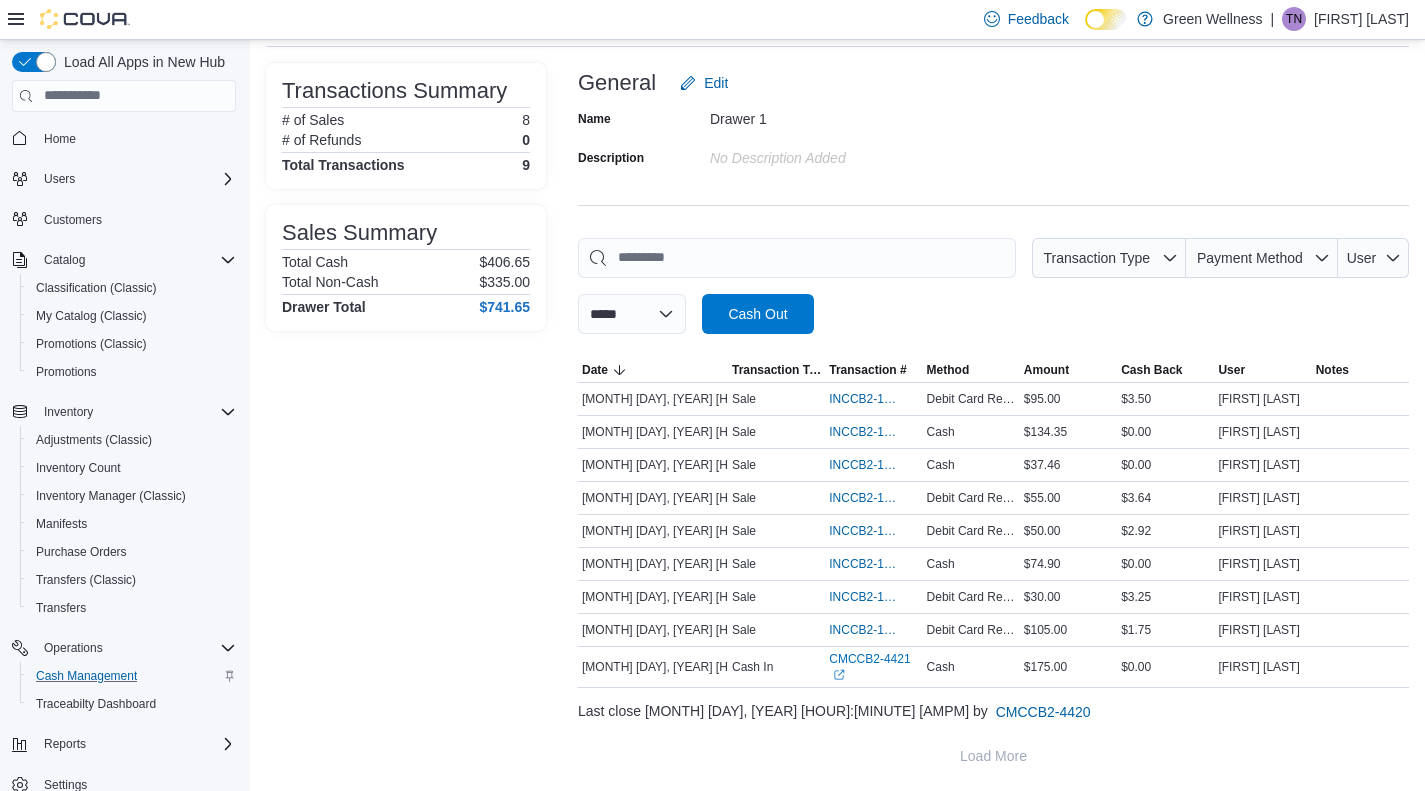 click on "Transactions Summary   # of Sales 8 # of Refunds 0 Total Transactions 9 Sales Summary   Total Cash $406.65 Total Non-Cash $335.00 Drawer Total $741.65" at bounding box center (406, 419) 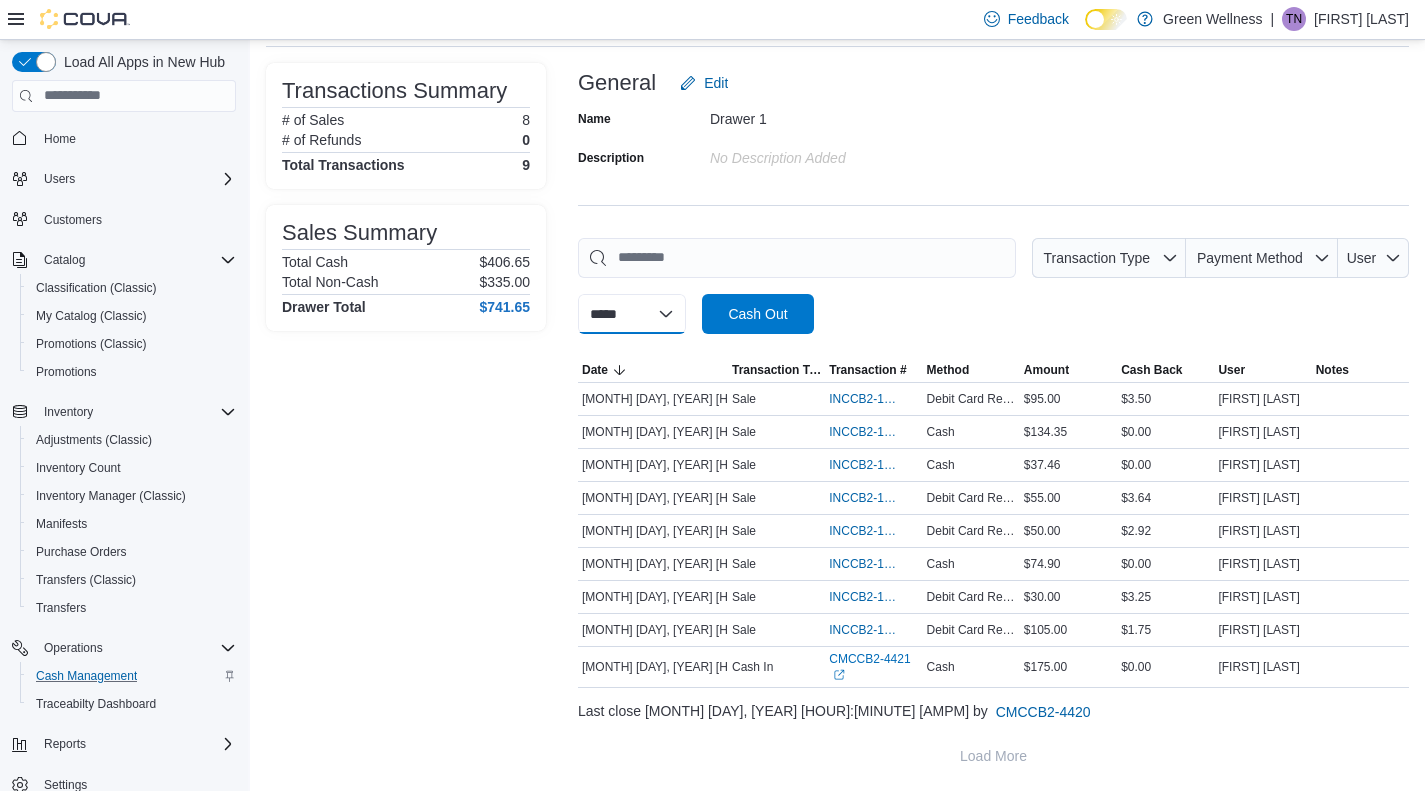 click on "**********" at bounding box center (632, 314) 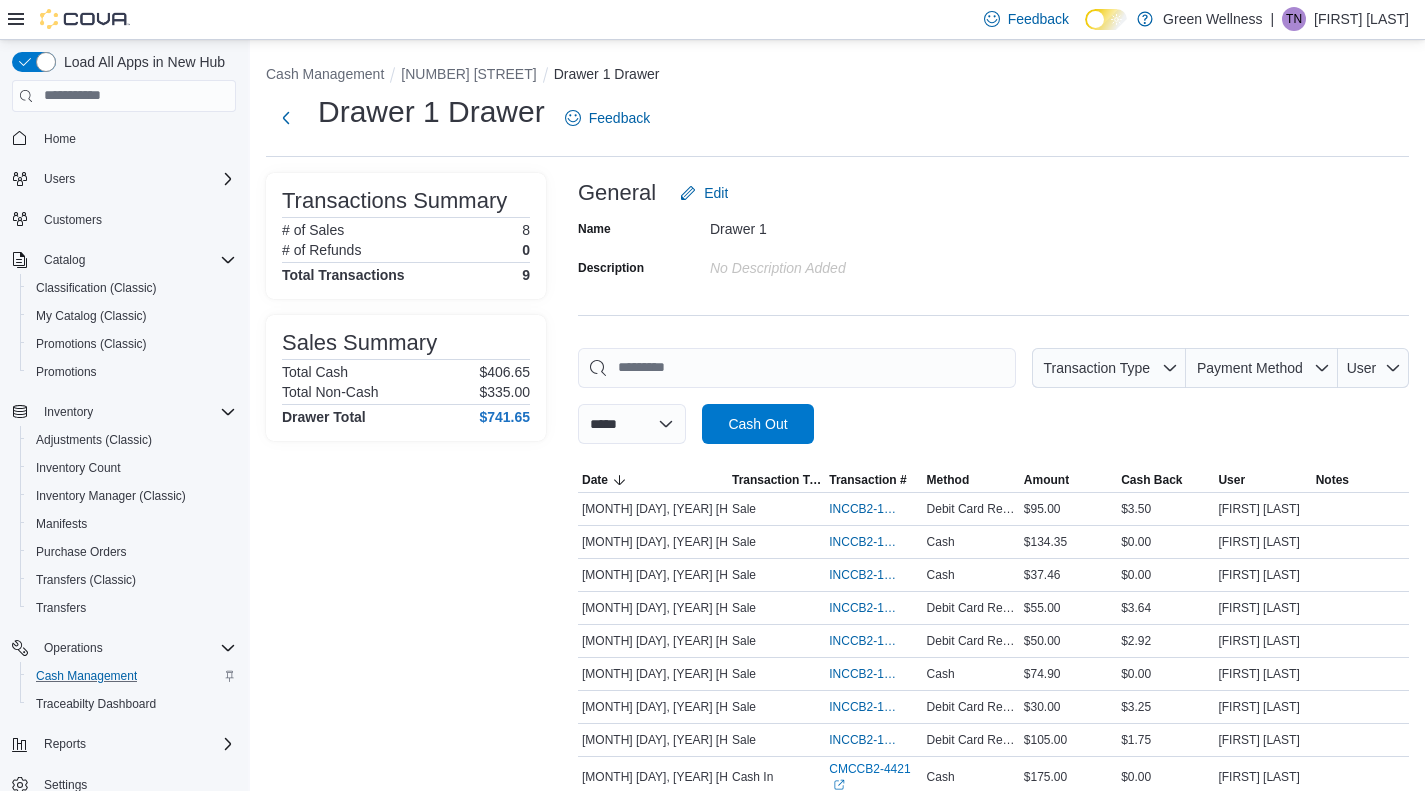 click on "**********" at bounding box center (837, 529) 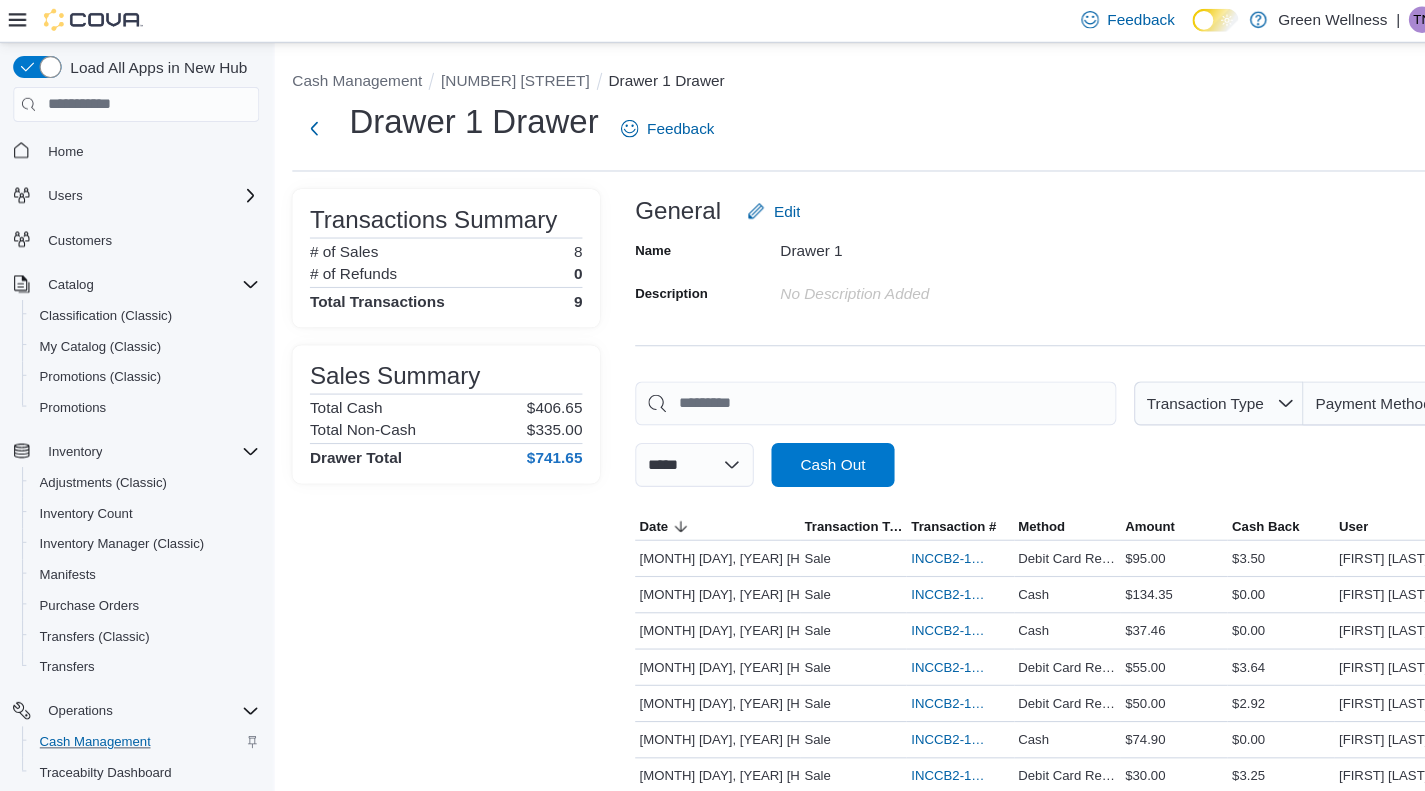 click on "Transactions Summary   # of Sales 8 # of Refunds 0 Total Transactions 9 Sales Summary   Total Cash $406.65 Total Non-Cash $335.00 Drawer Total $741.65" at bounding box center (406, 307) 